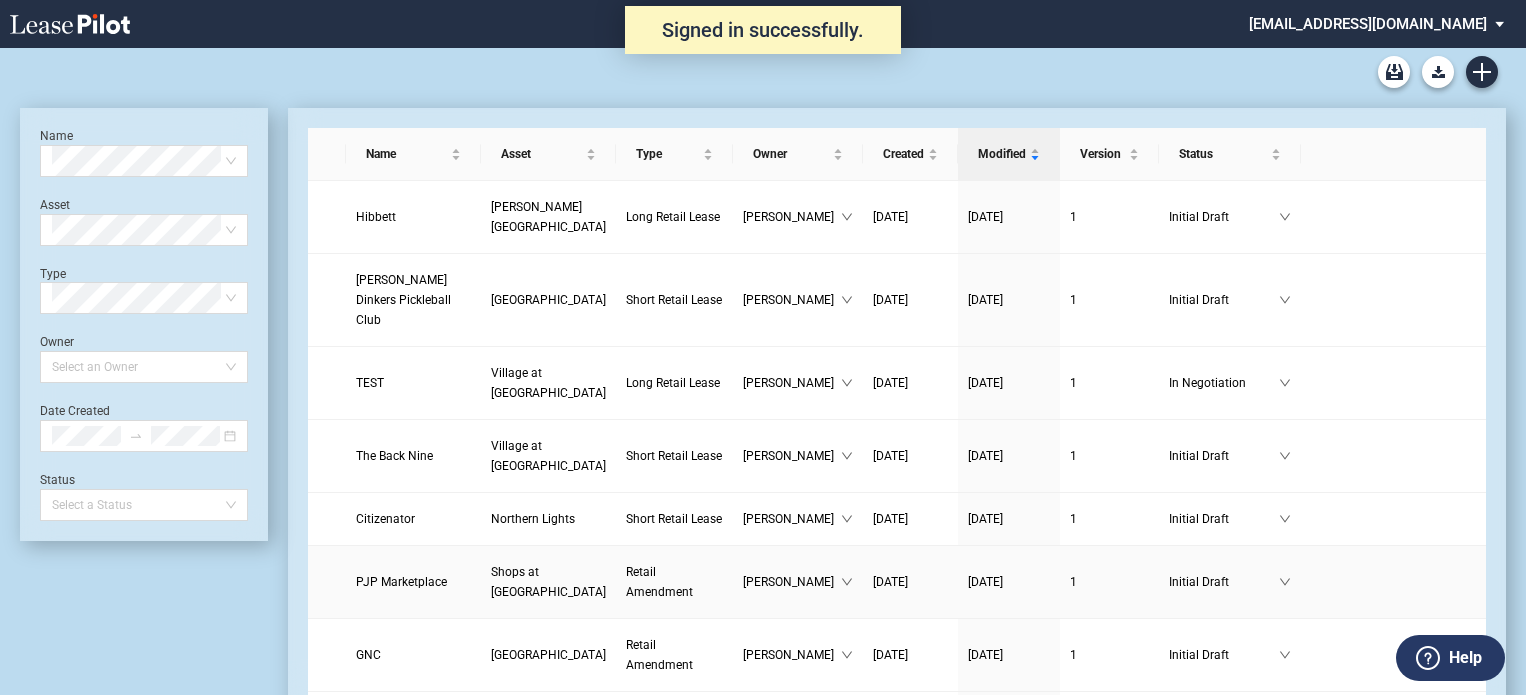 scroll, scrollTop: 0, scrollLeft: 0, axis: both 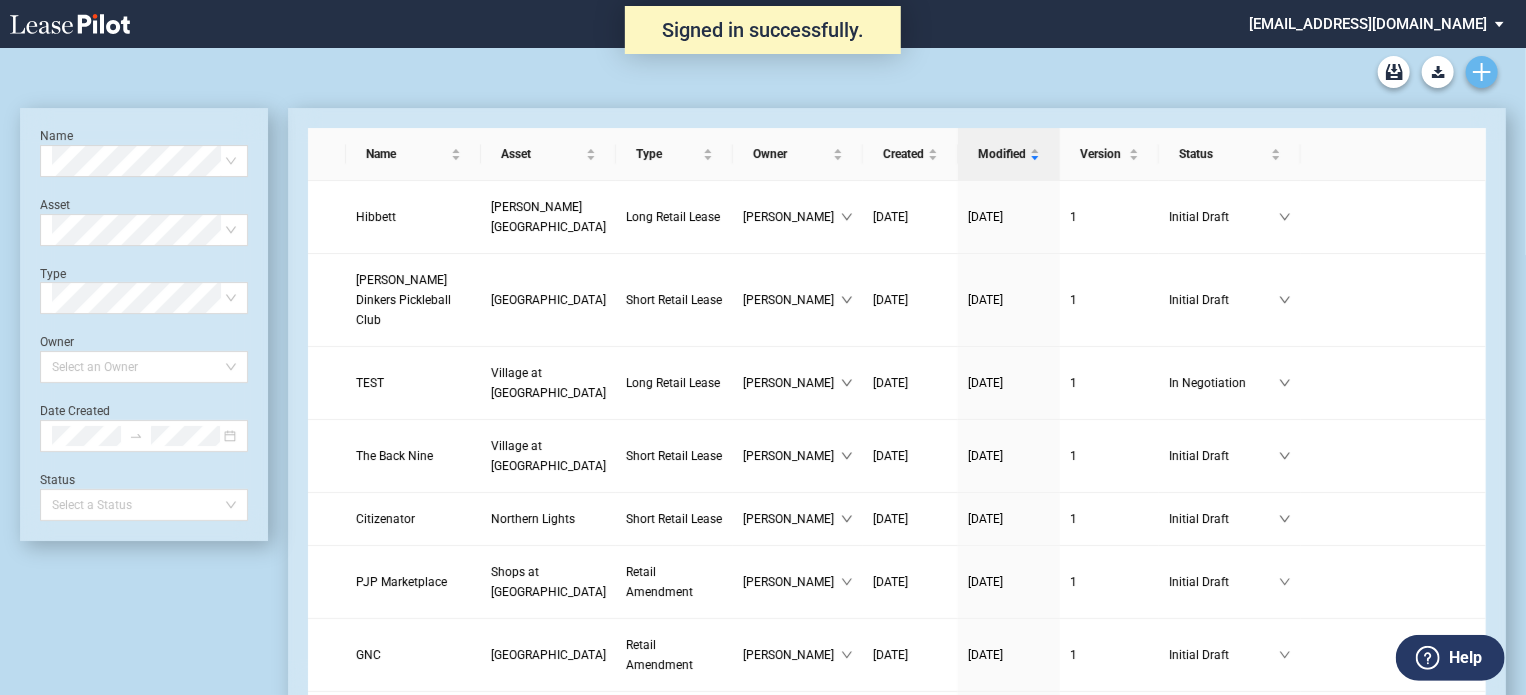 click 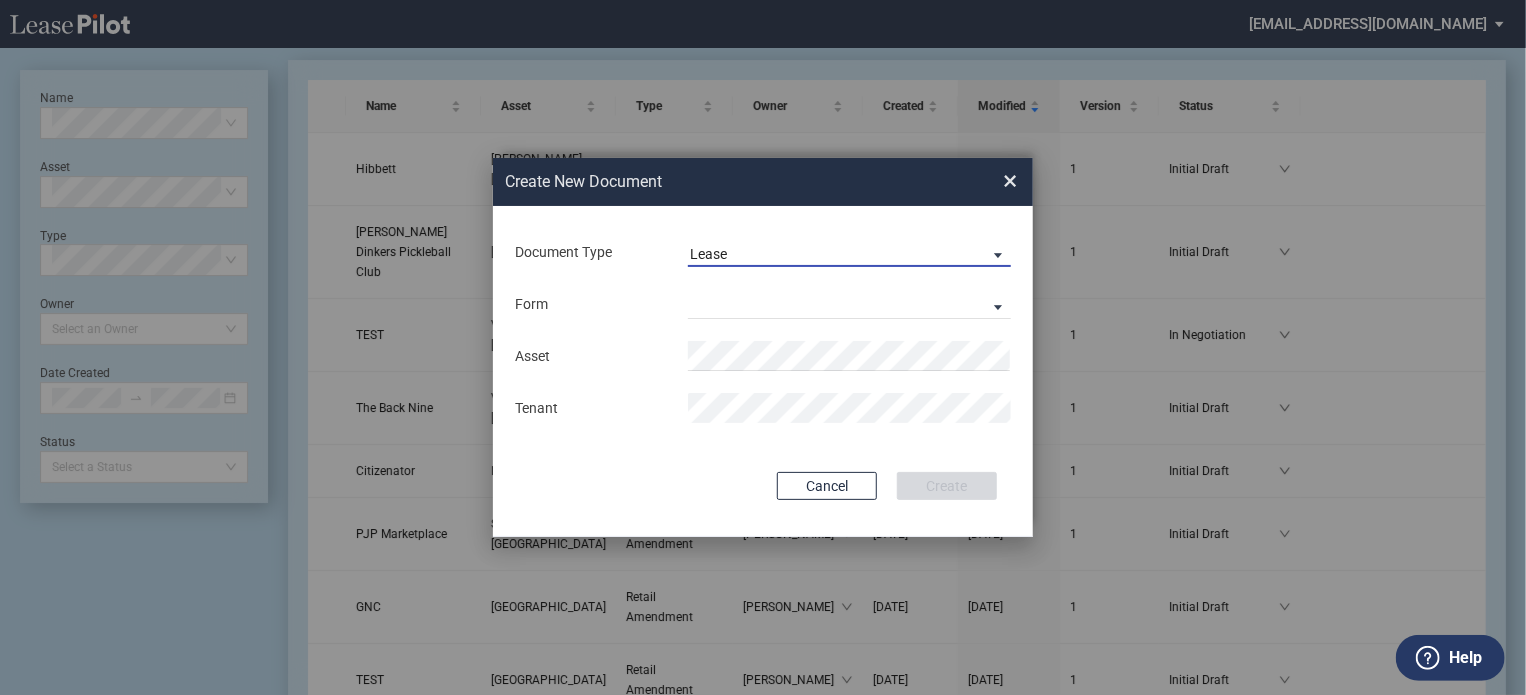 click on "Lease" at bounding box center (849, 252) 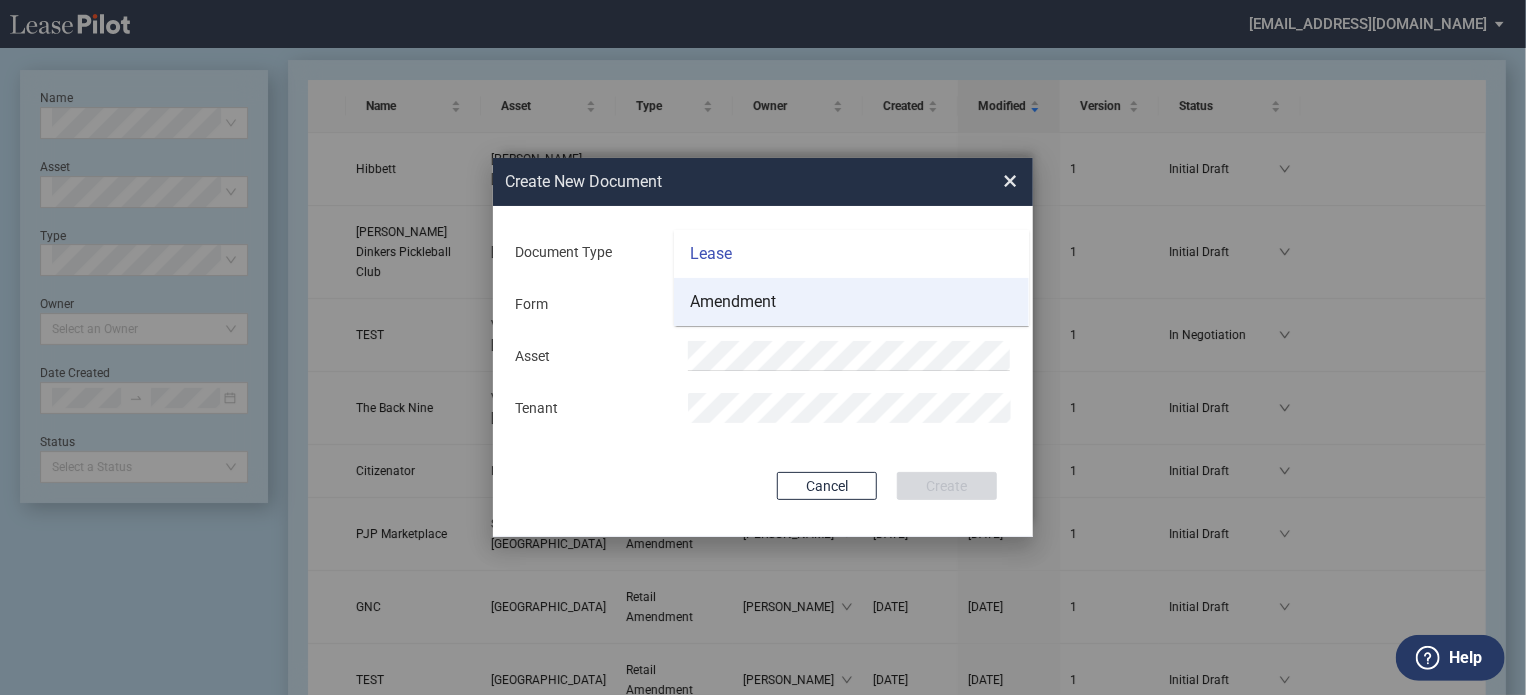 click on "Amendment" at bounding box center [851, 302] 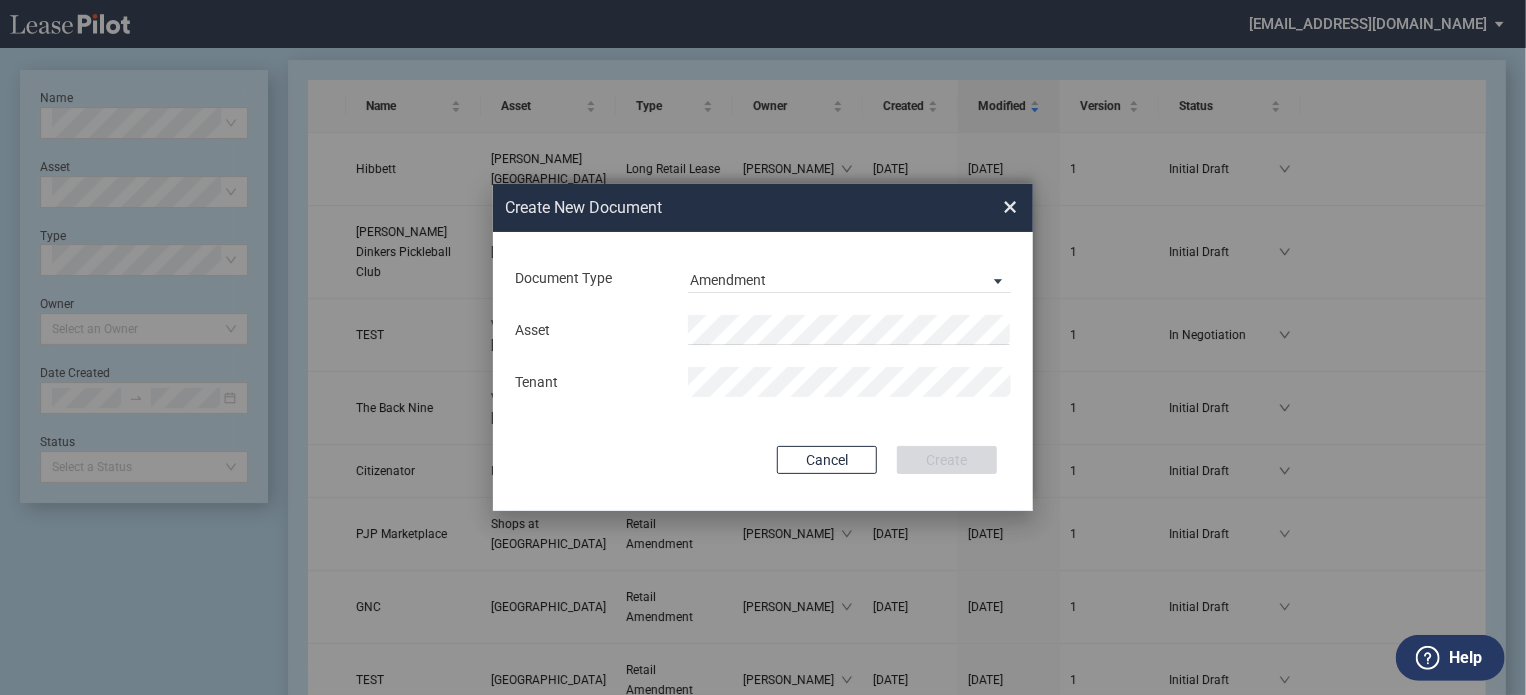click at bounding box center (1010, 330) 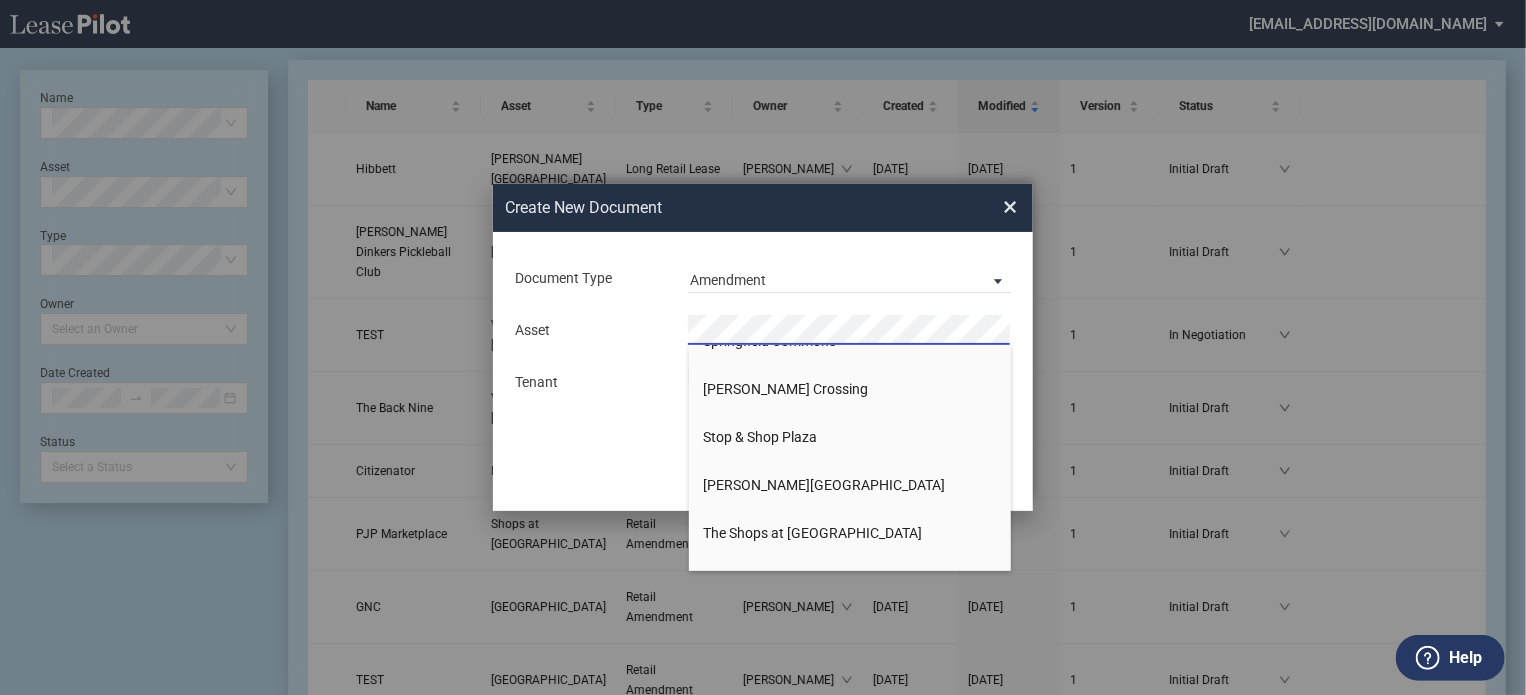 scroll, scrollTop: 3902, scrollLeft: 0, axis: vertical 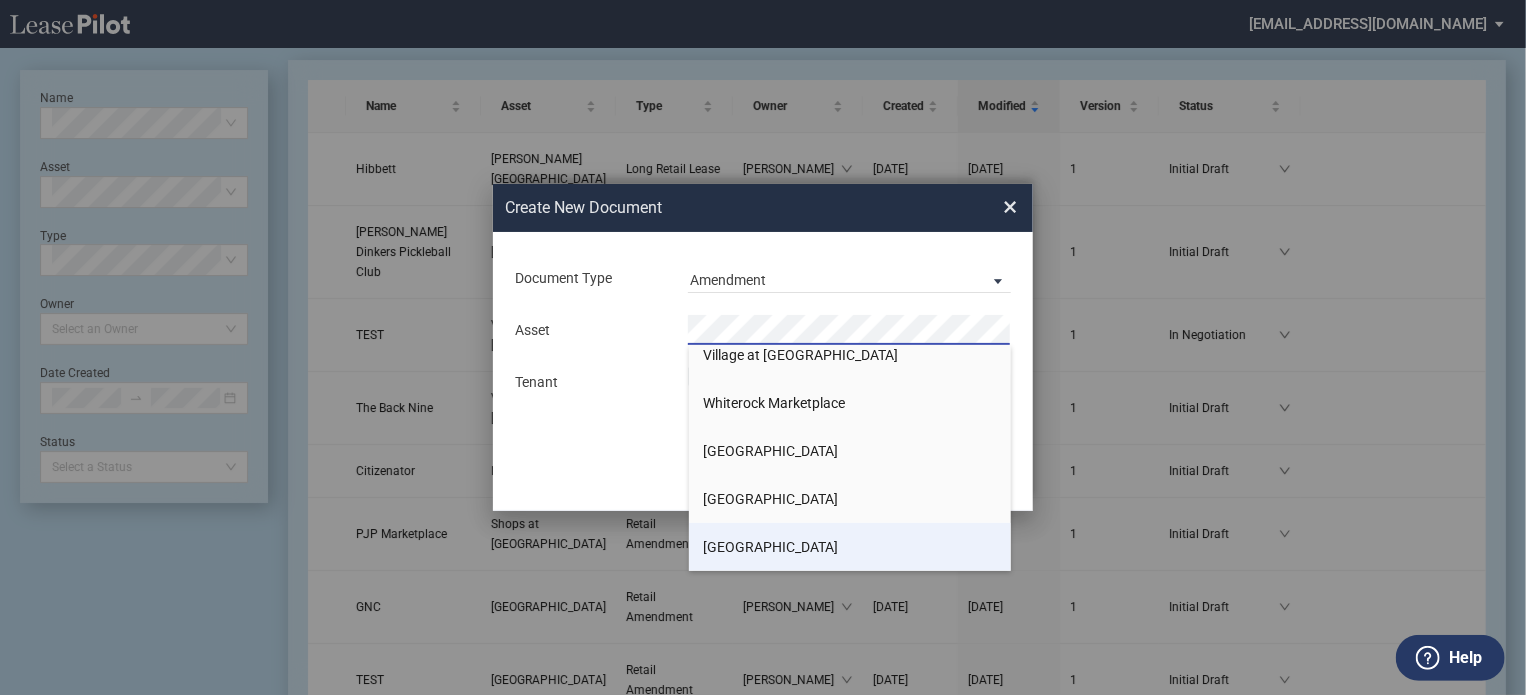 click on "[GEOGRAPHIC_DATA]" at bounding box center [850, 547] 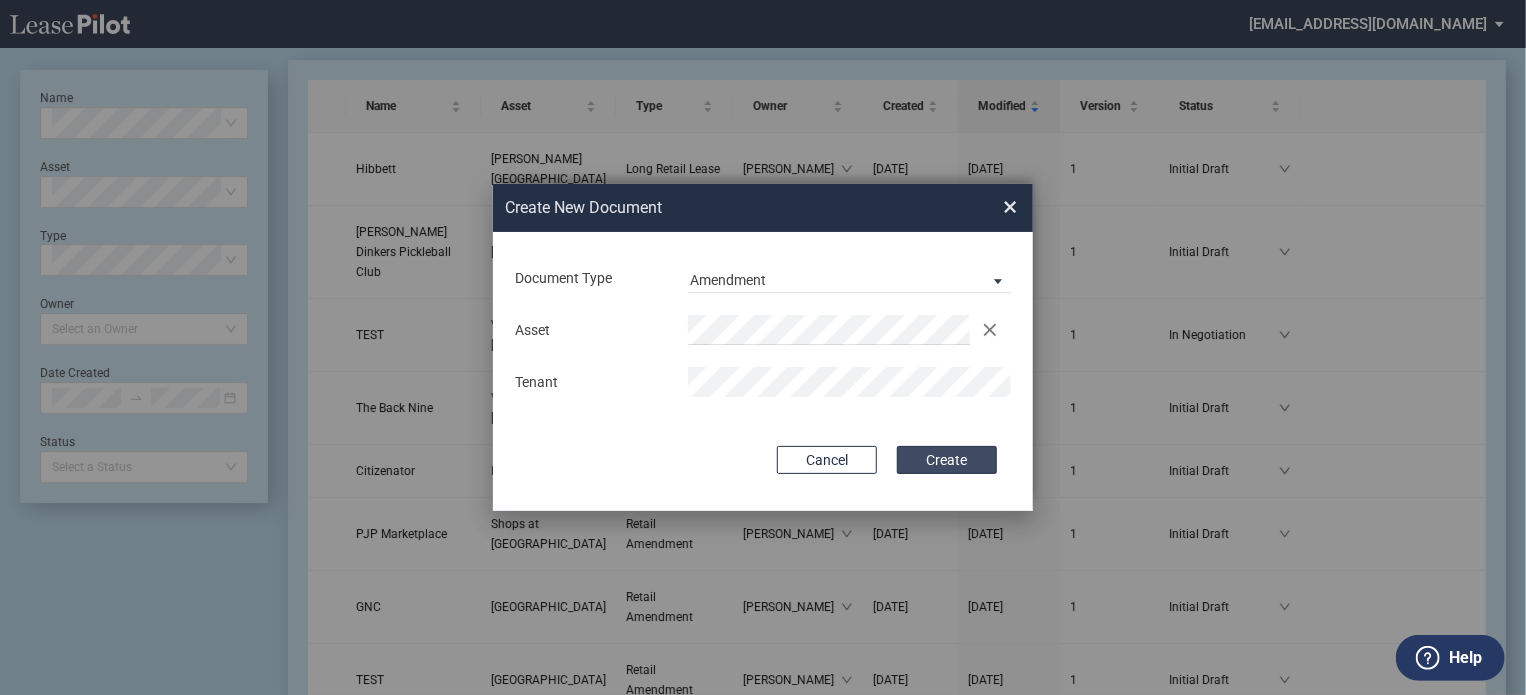 click on "Create" at bounding box center [947, 460] 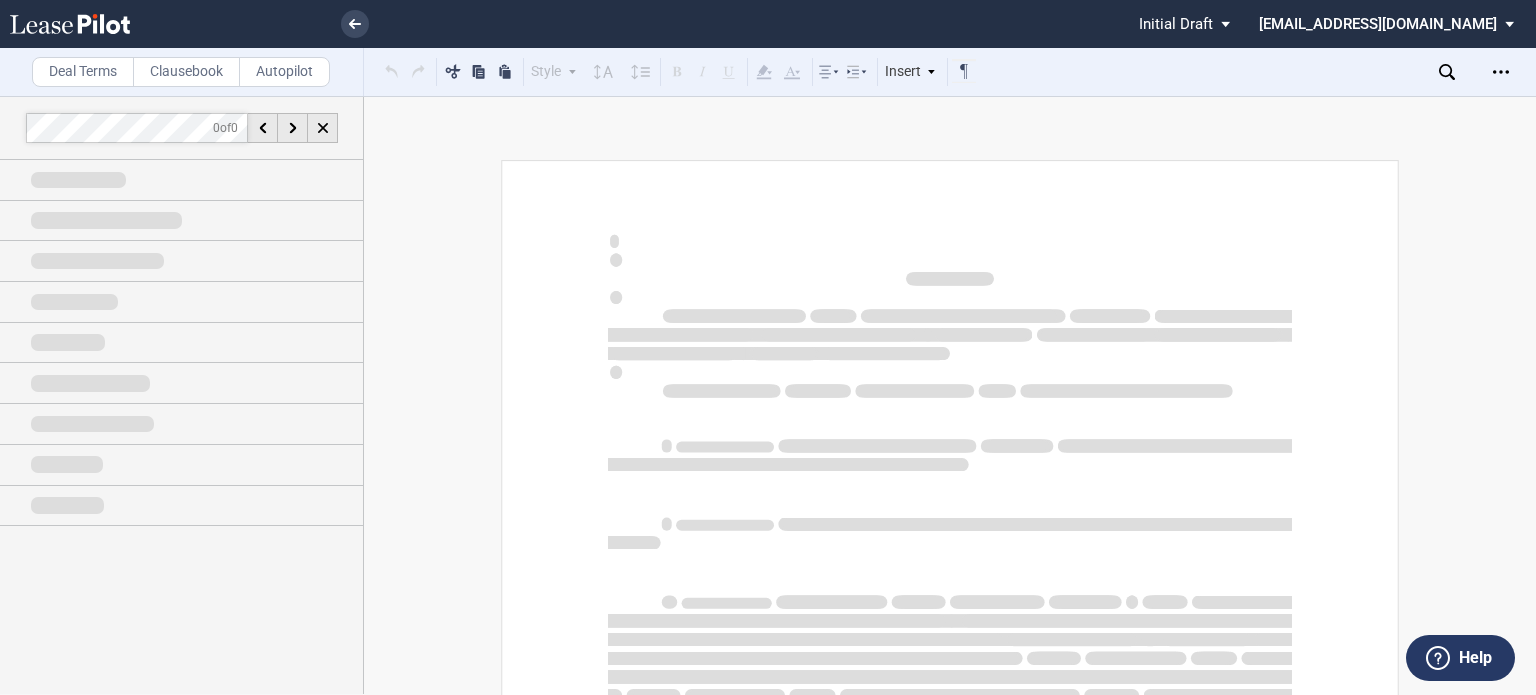 scroll, scrollTop: 0, scrollLeft: 0, axis: both 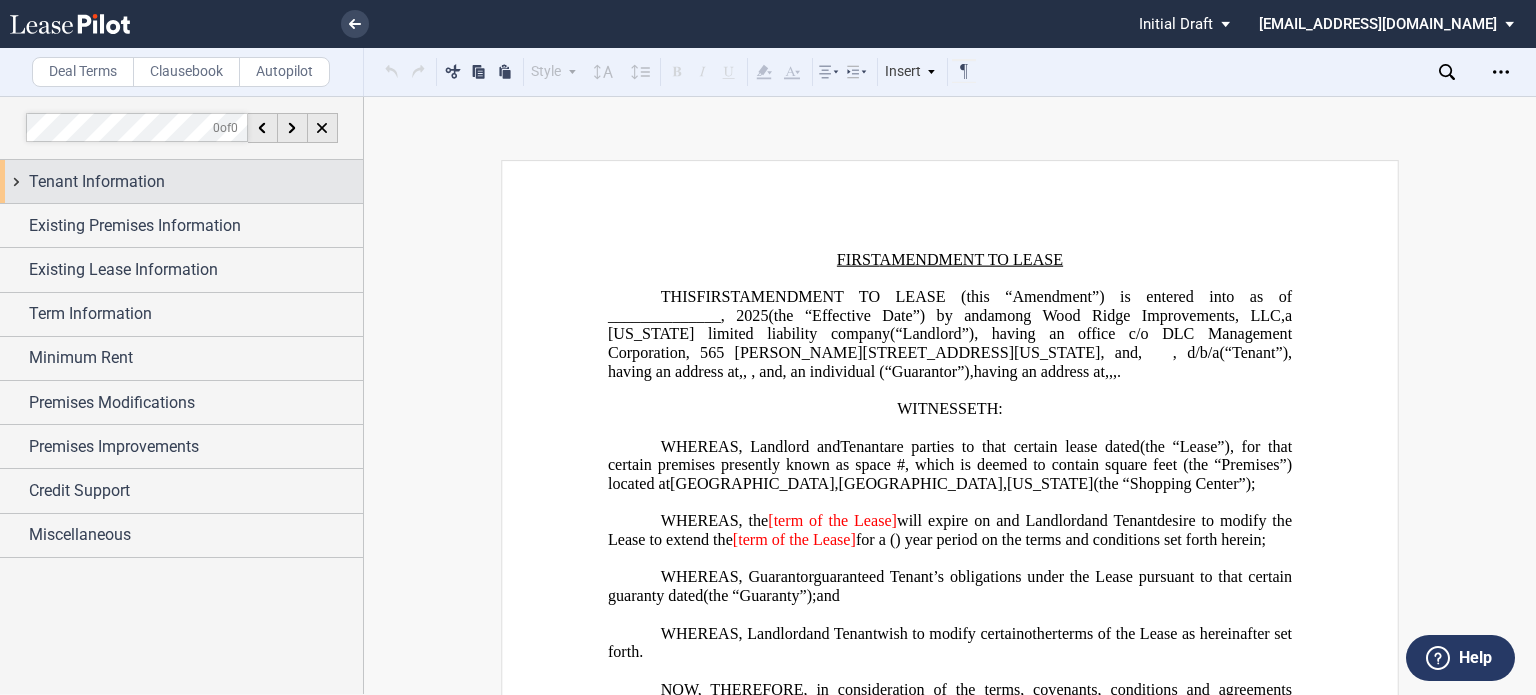 click on "Tenant Information" at bounding box center (181, 181) 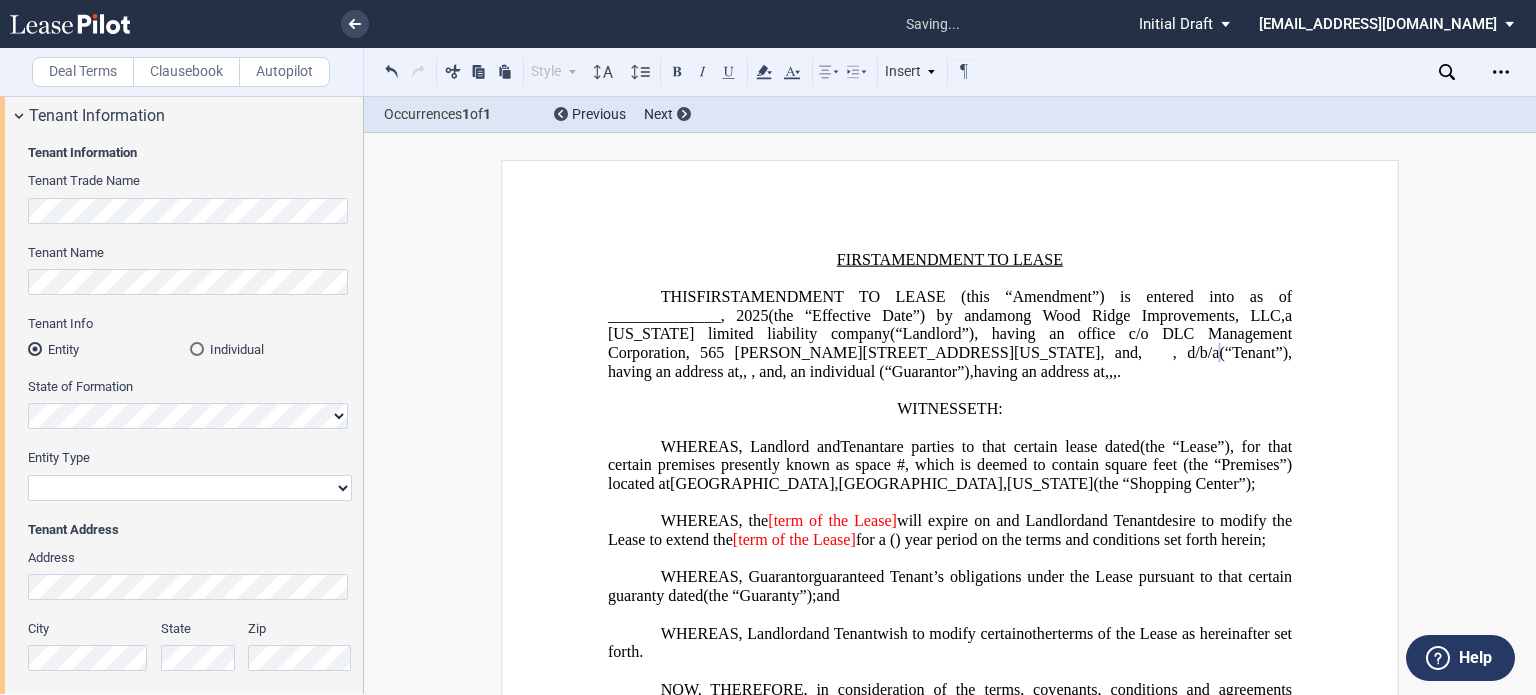 scroll, scrollTop: 100, scrollLeft: 0, axis: vertical 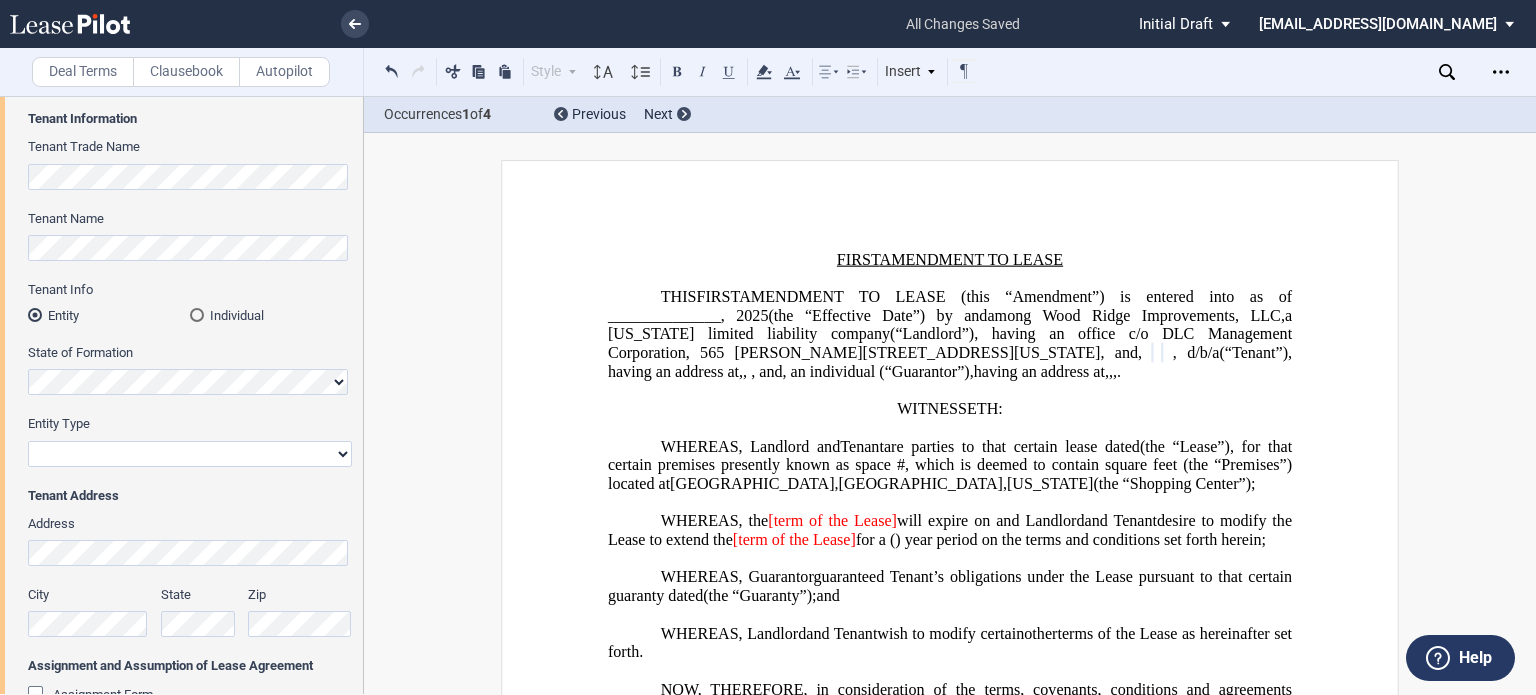 click on "Corporation
Limited Liability Company
General Partnership
Limited Partnership
Other" at bounding box center (190, 454) 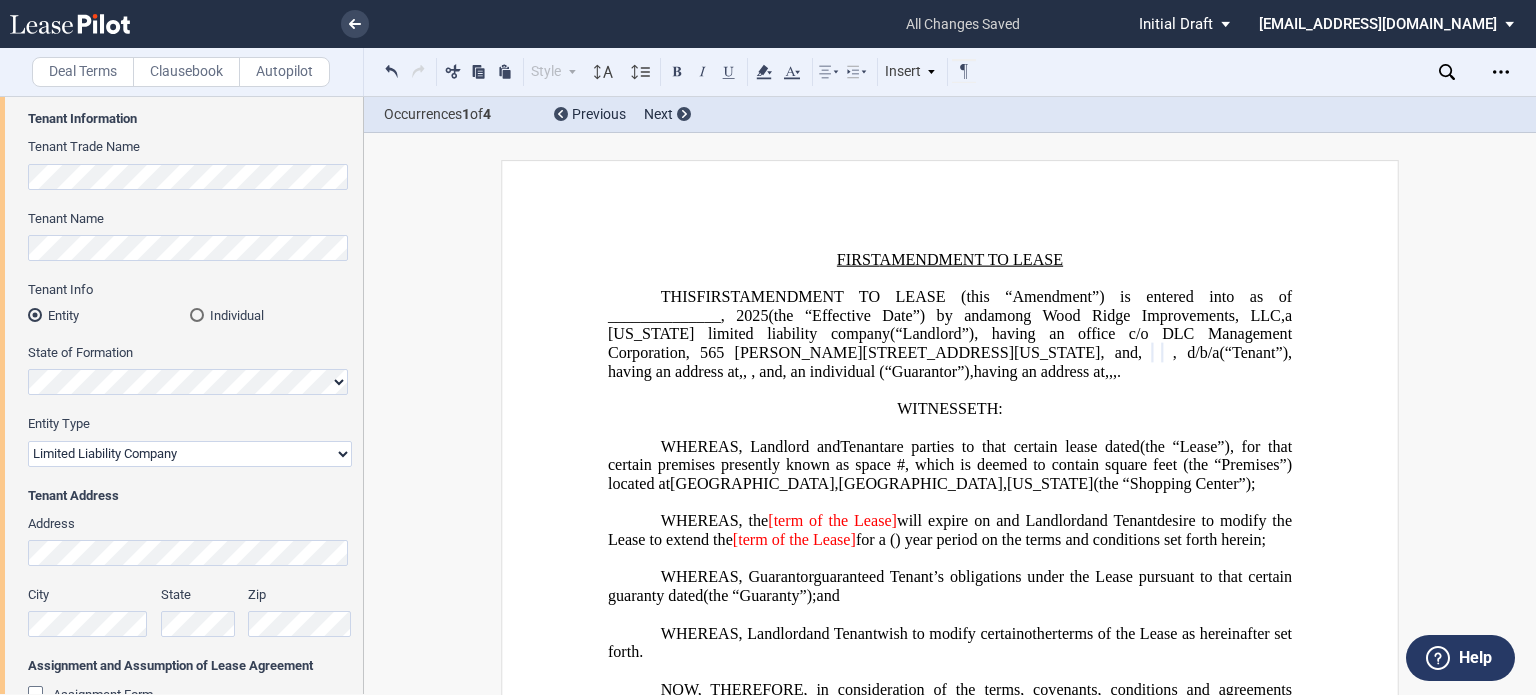 click on "Corporation
Limited Liability Company
General Partnership
Limited Partnership
Other" at bounding box center (190, 454) 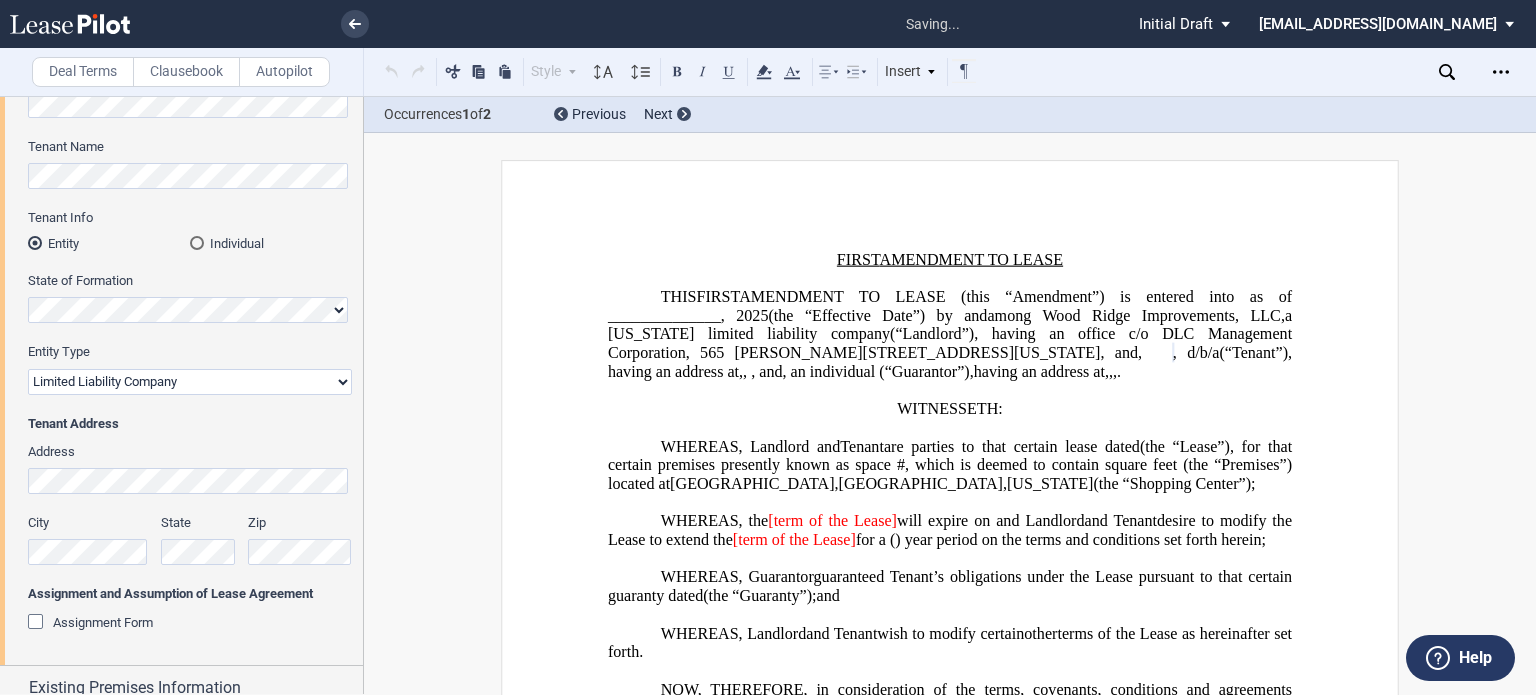 scroll, scrollTop: 200, scrollLeft: 0, axis: vertical 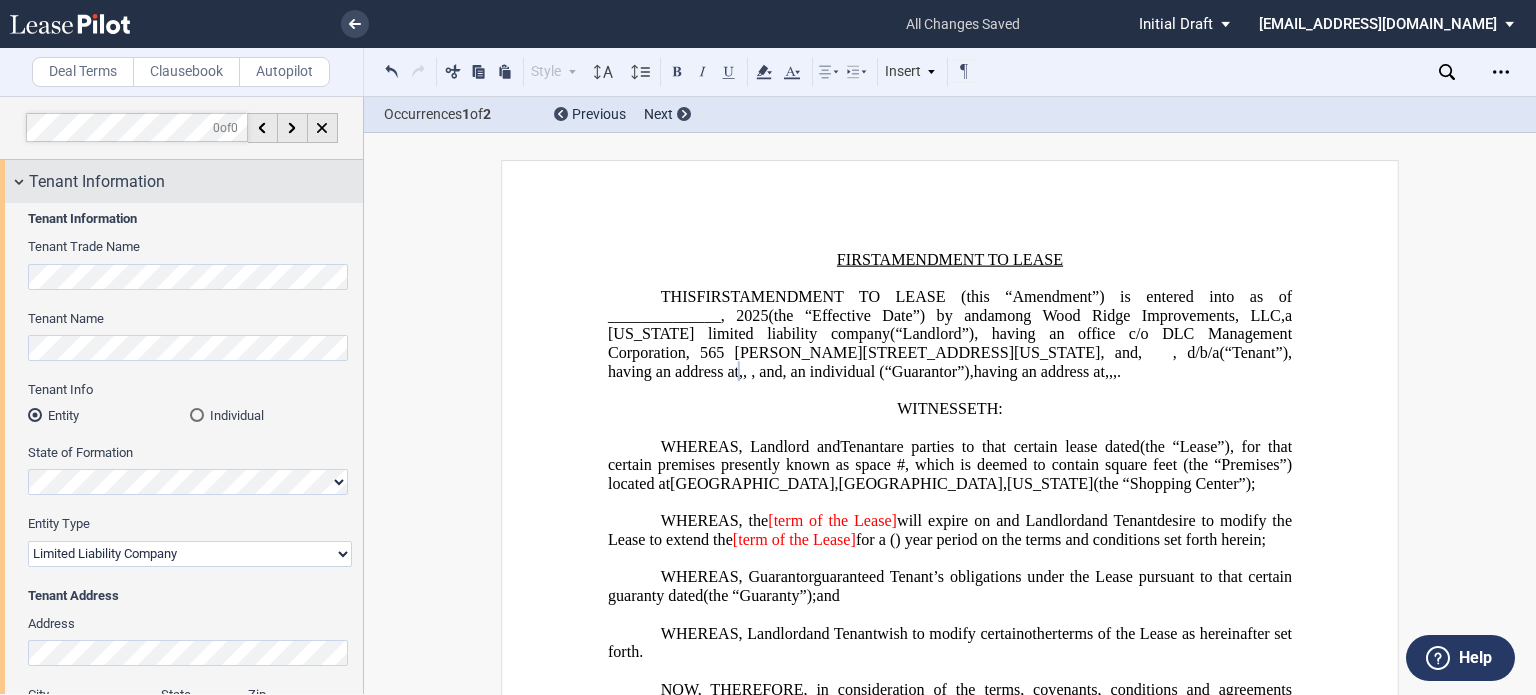 click on "Tenant Information" at bounding box center (181, 181) 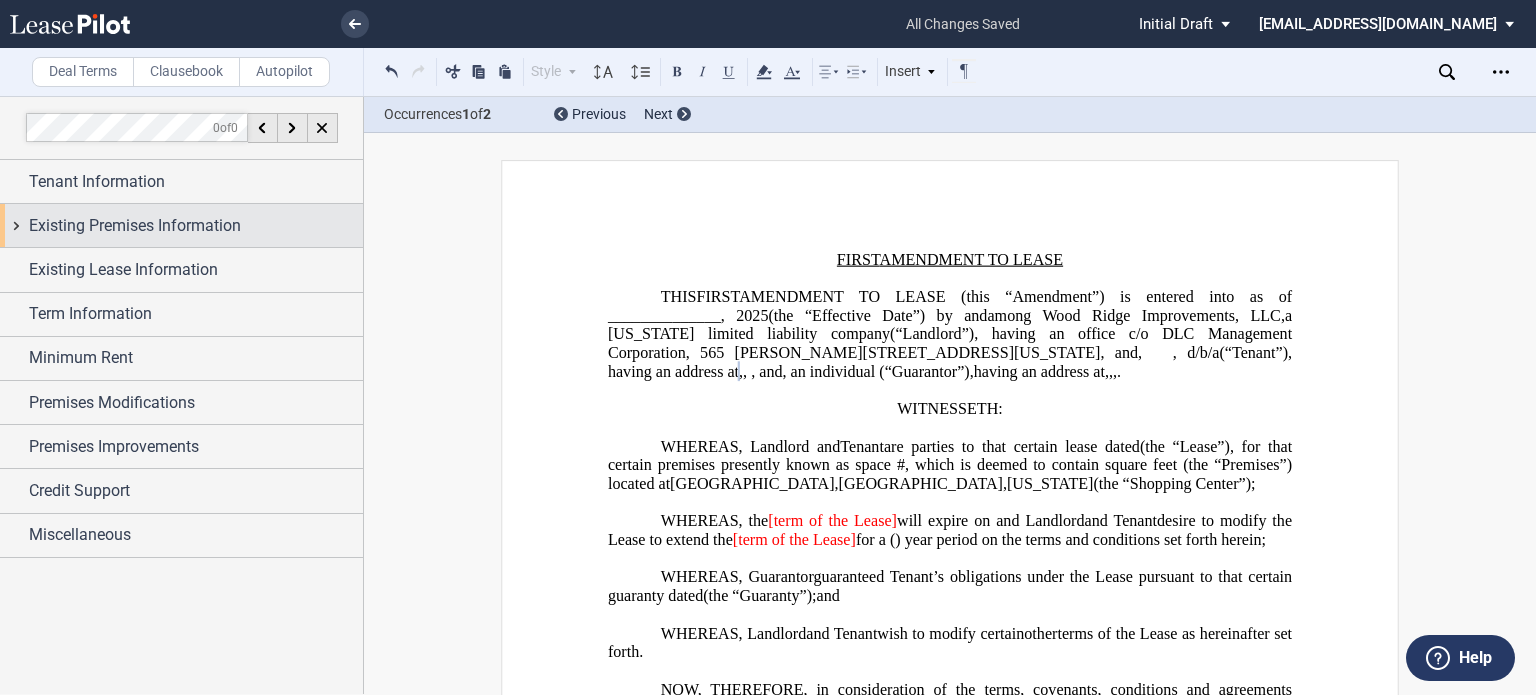 click on "Existing Premises Information" at bounding box center (181, 225) 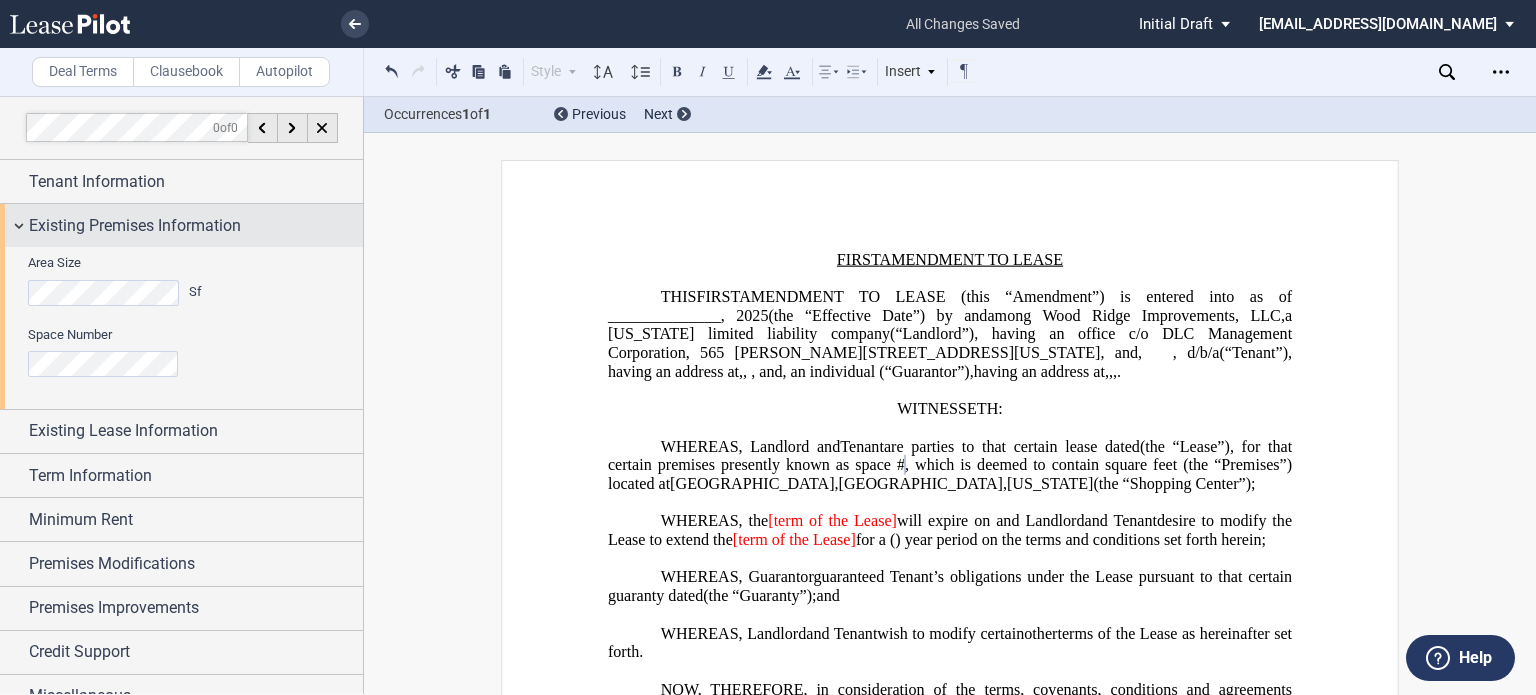 click on "Existing Premises Information" at bounding box center [181, 225] 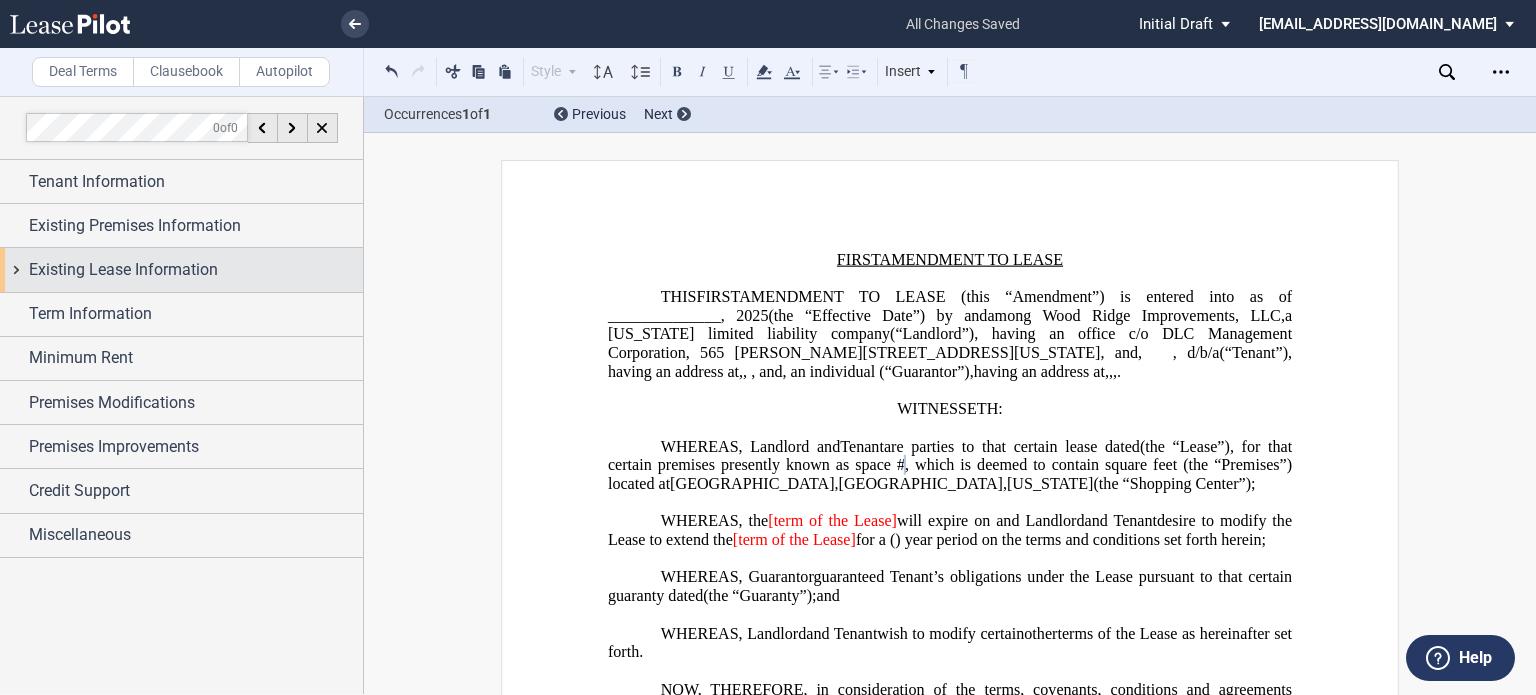 click on "Existing Lease Information" at bounding box center [181, 269] 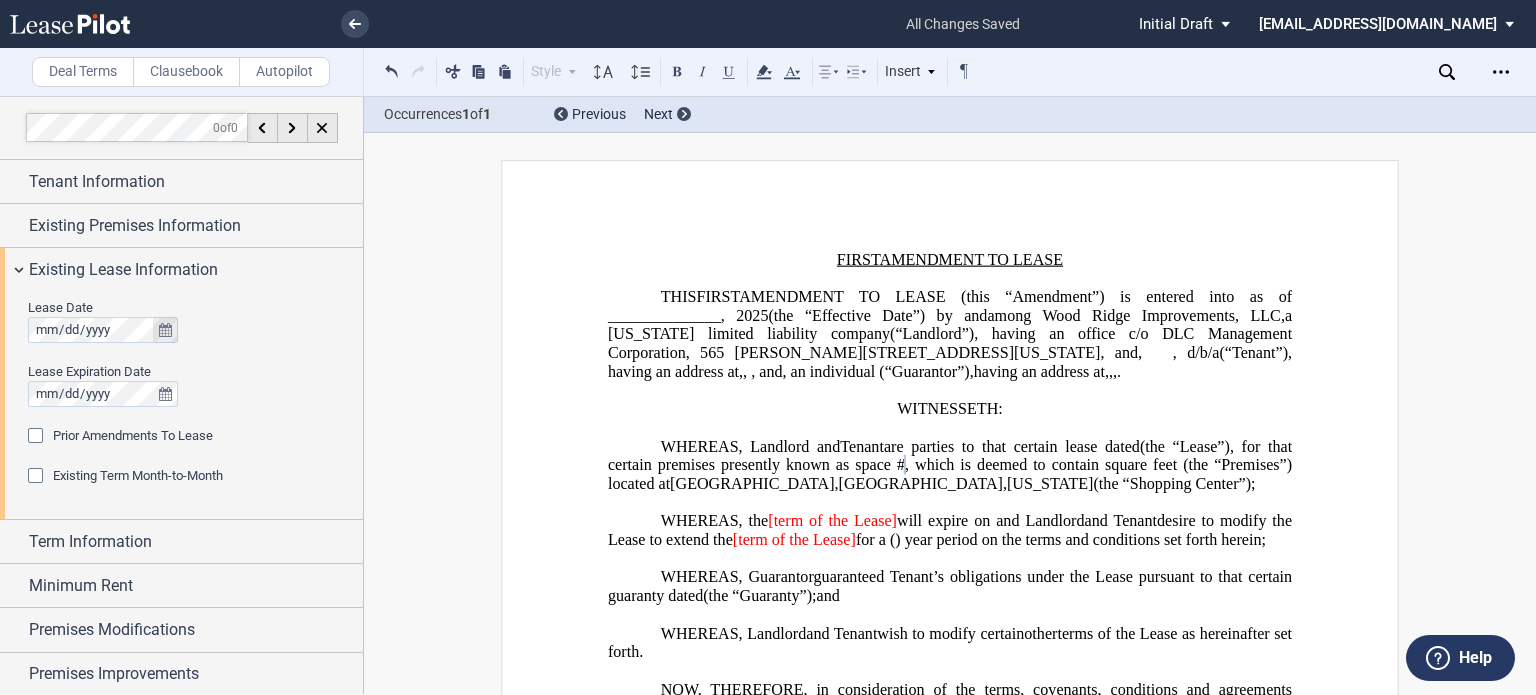 click 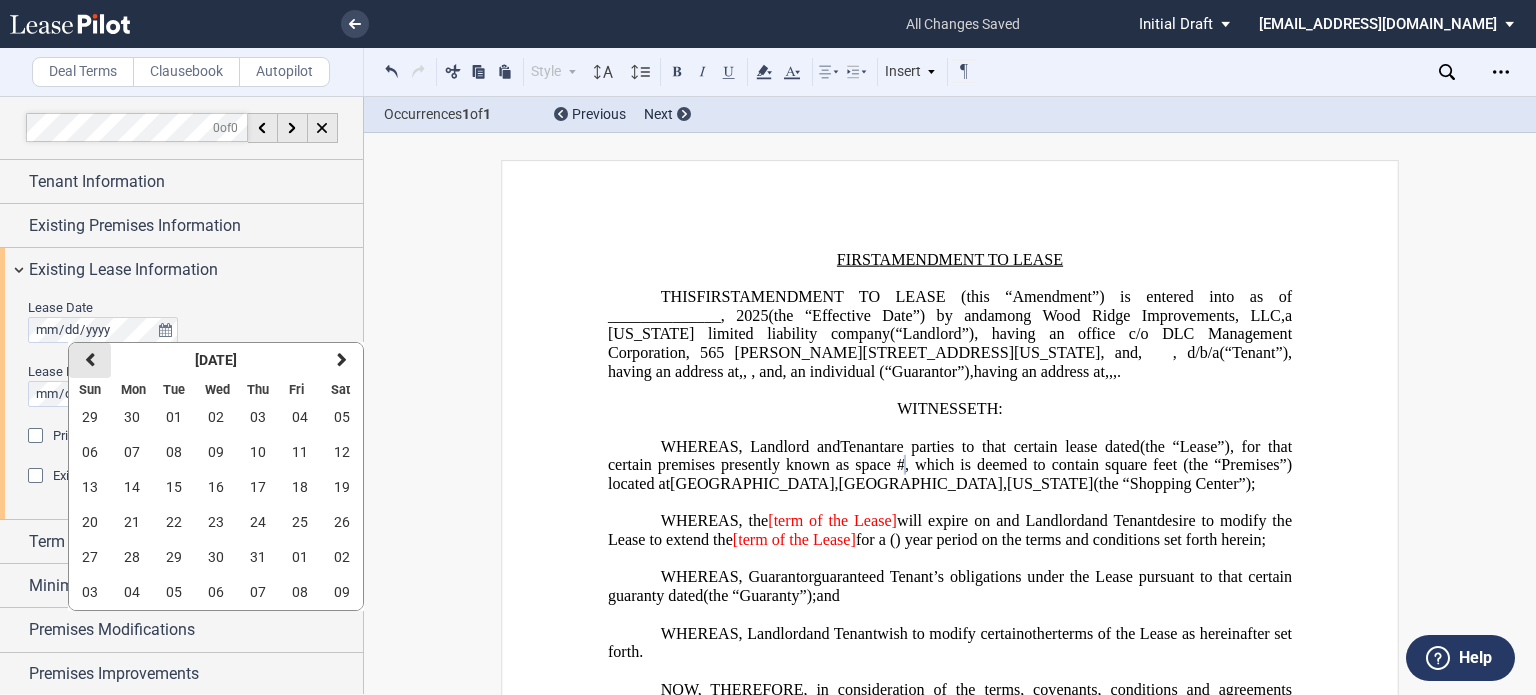 click at bounding box center [90, 360] 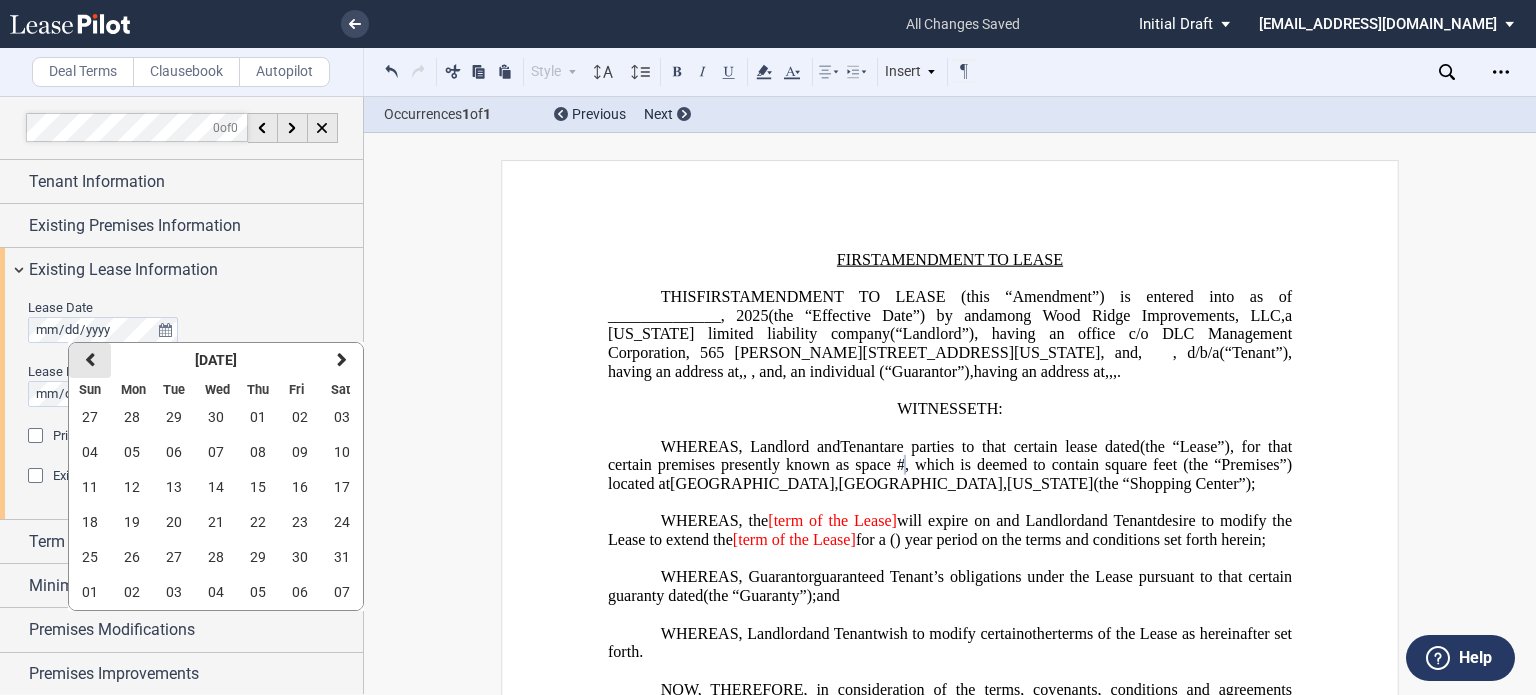 click at bounding box center (90, 360) 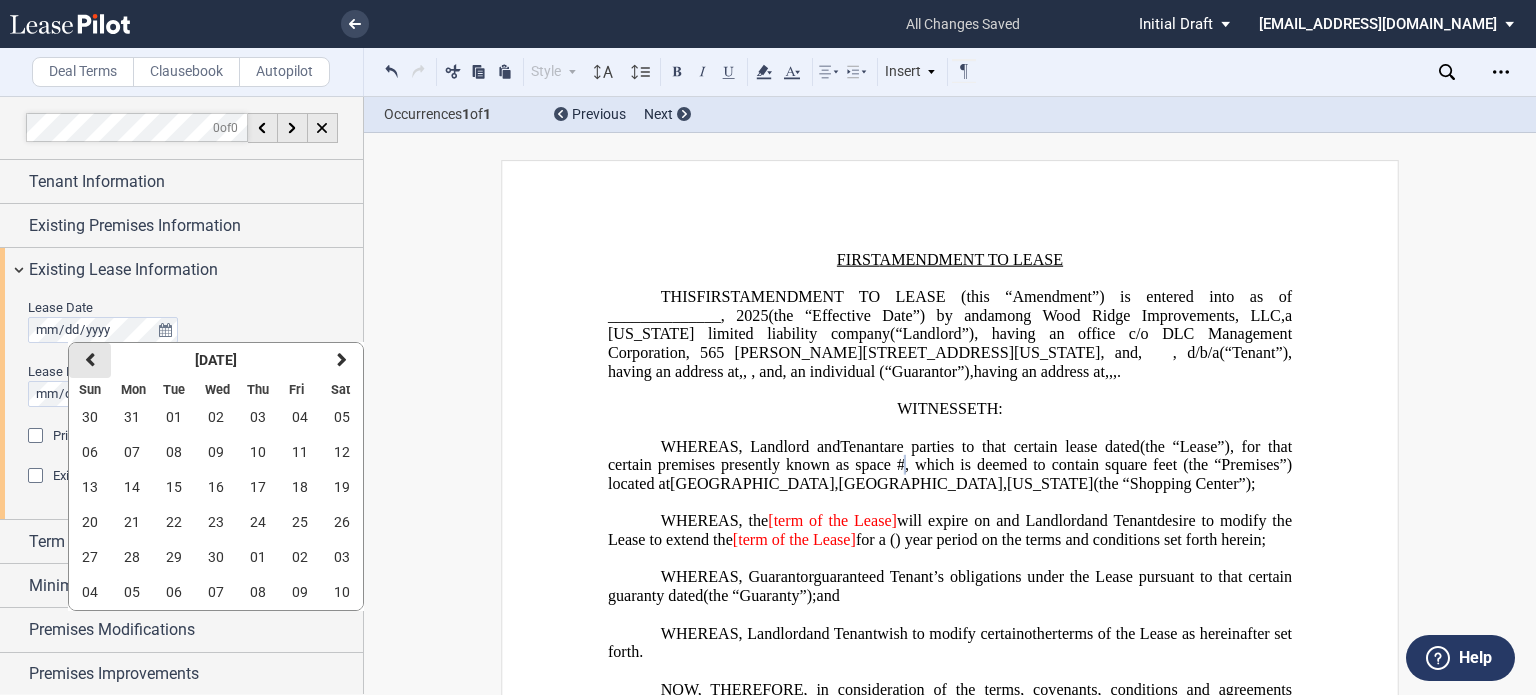 click at bounding box center (90, 360) 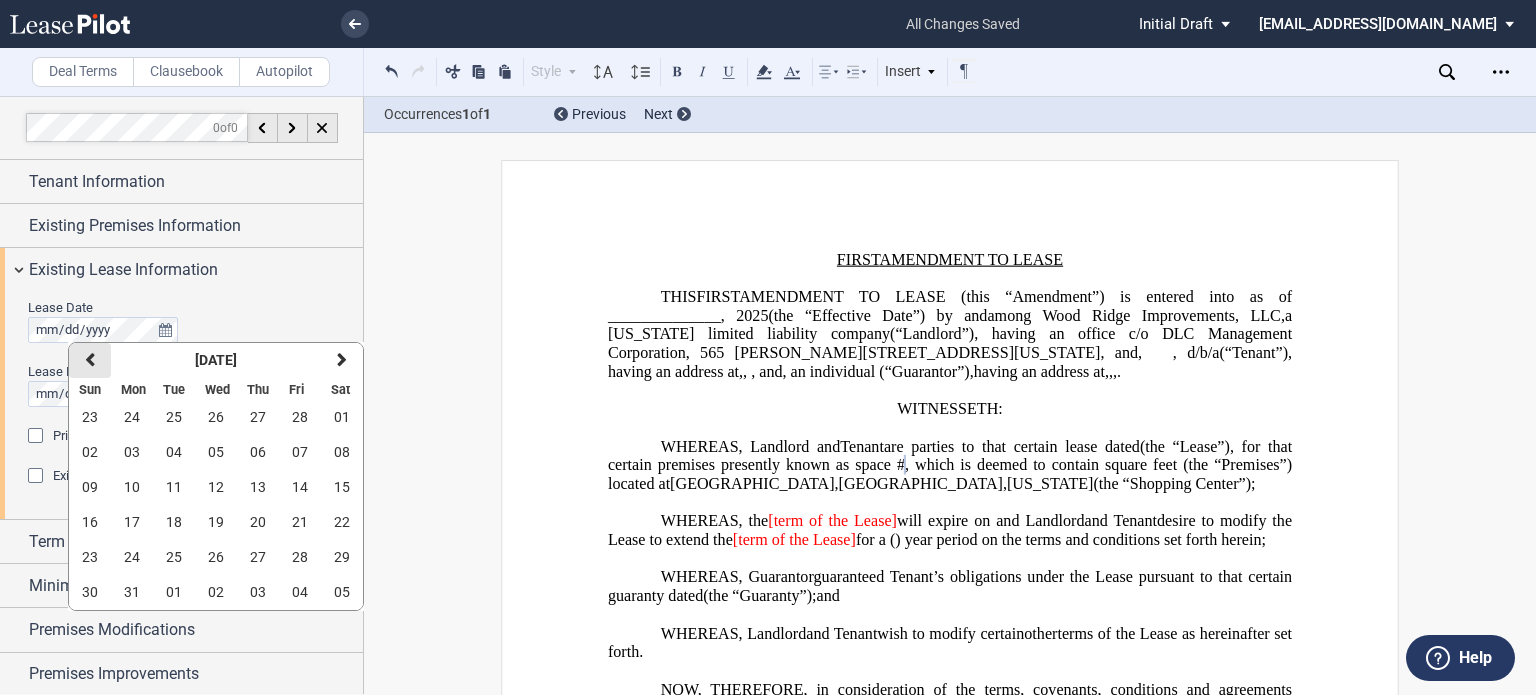 click at bounding box center [90, 360] 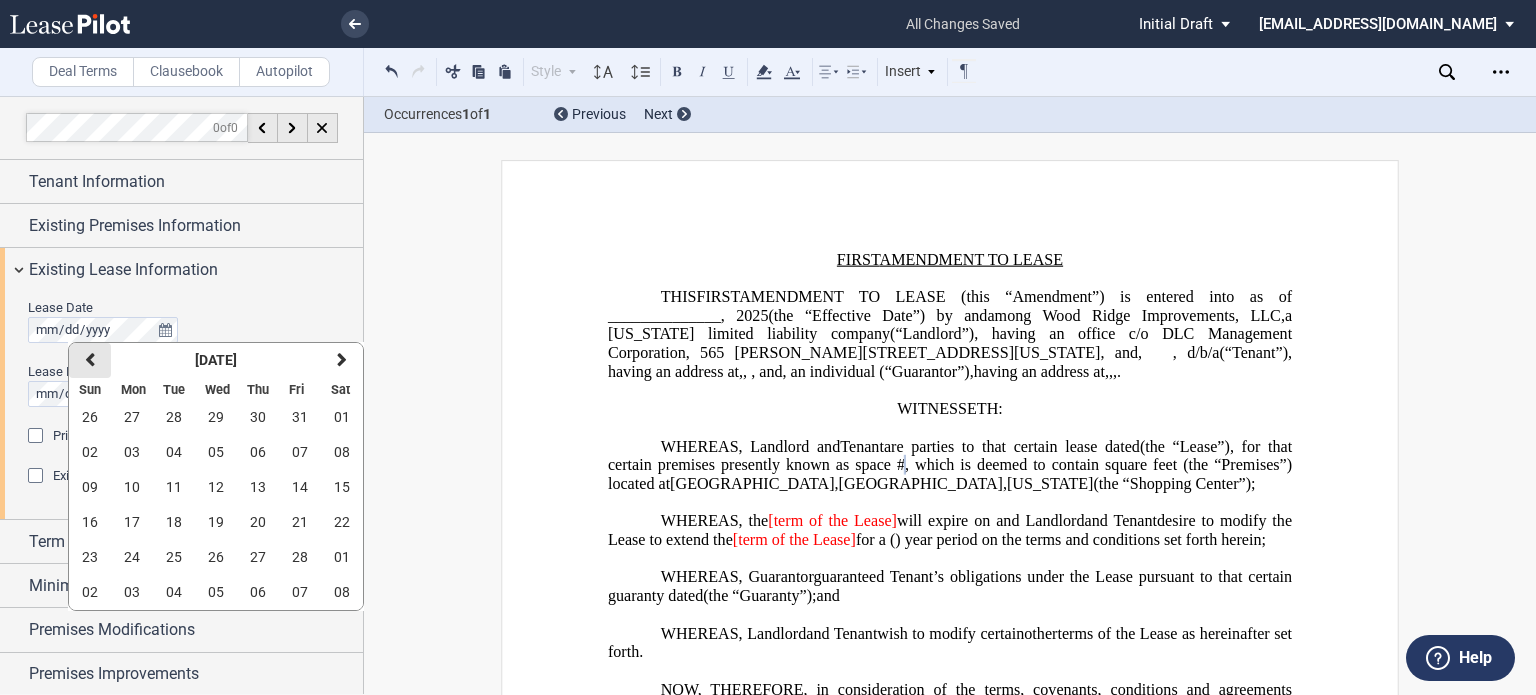 click at bounding box center [90, 360] 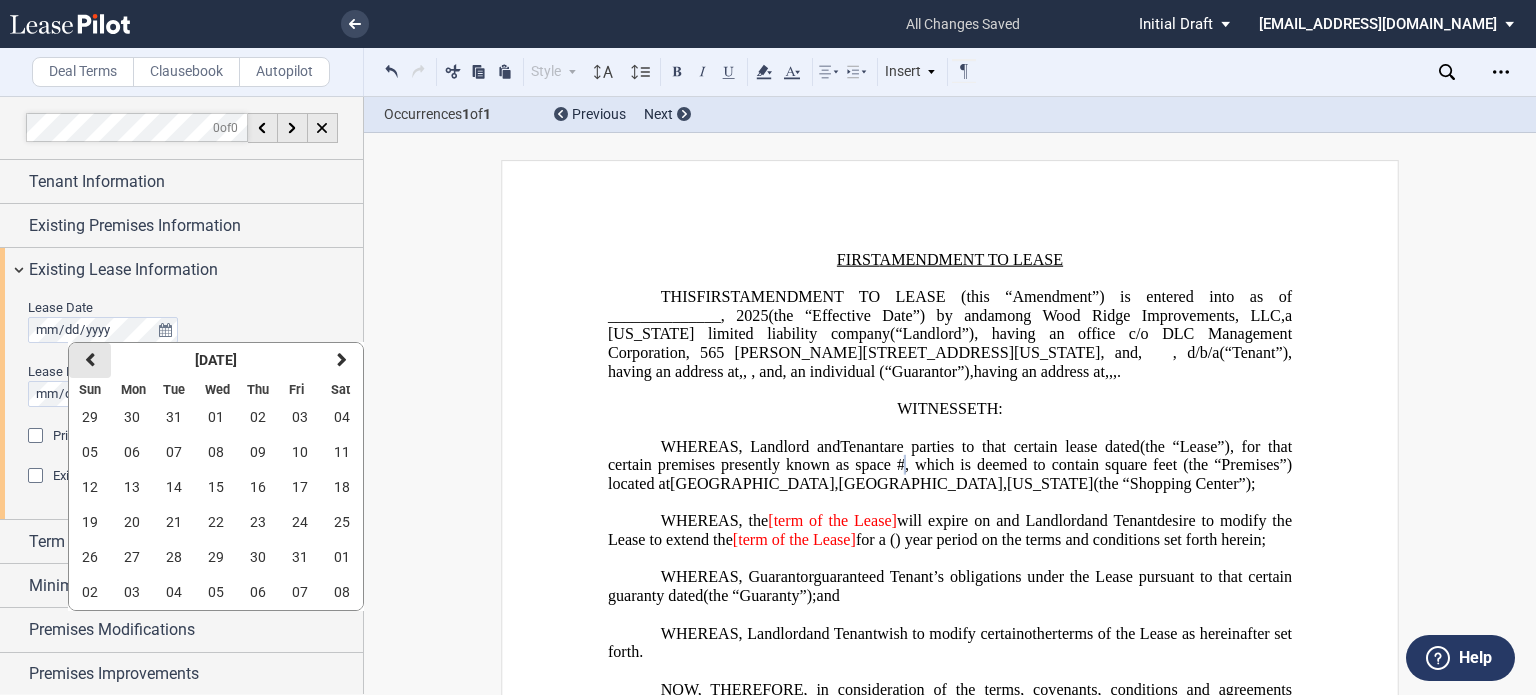 click at bounding box center [90, 360] 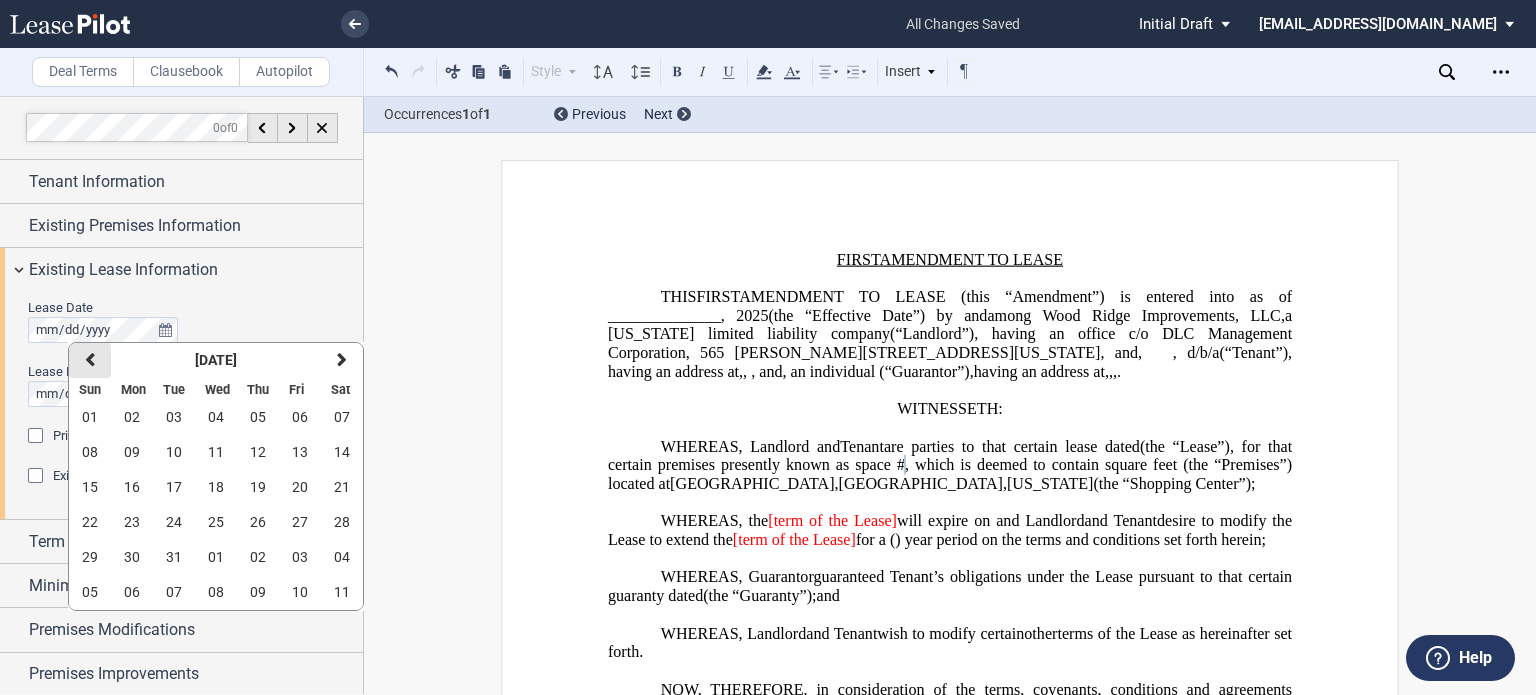 click at bounding box center [90, 360] 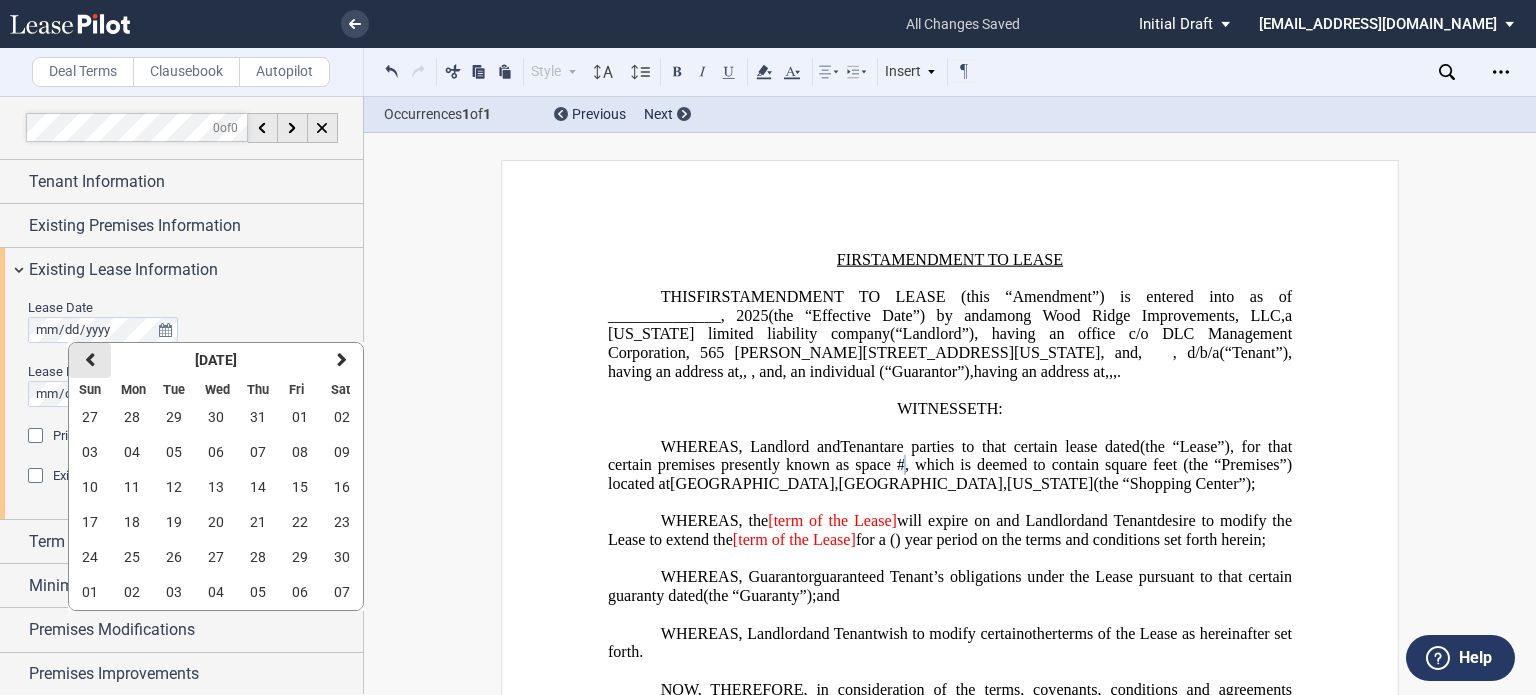 click at bounding box center (90, 360) 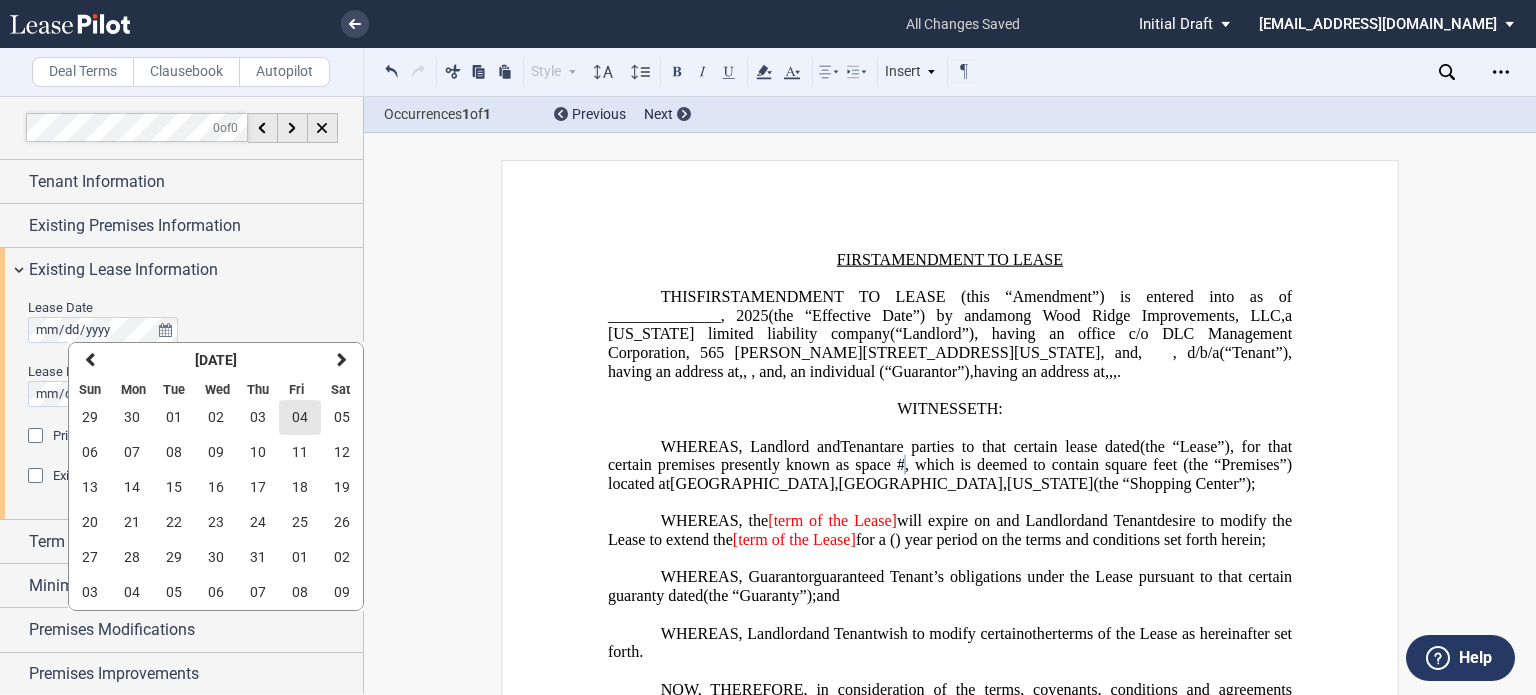 click on "04" at bounding box center (300, 417) 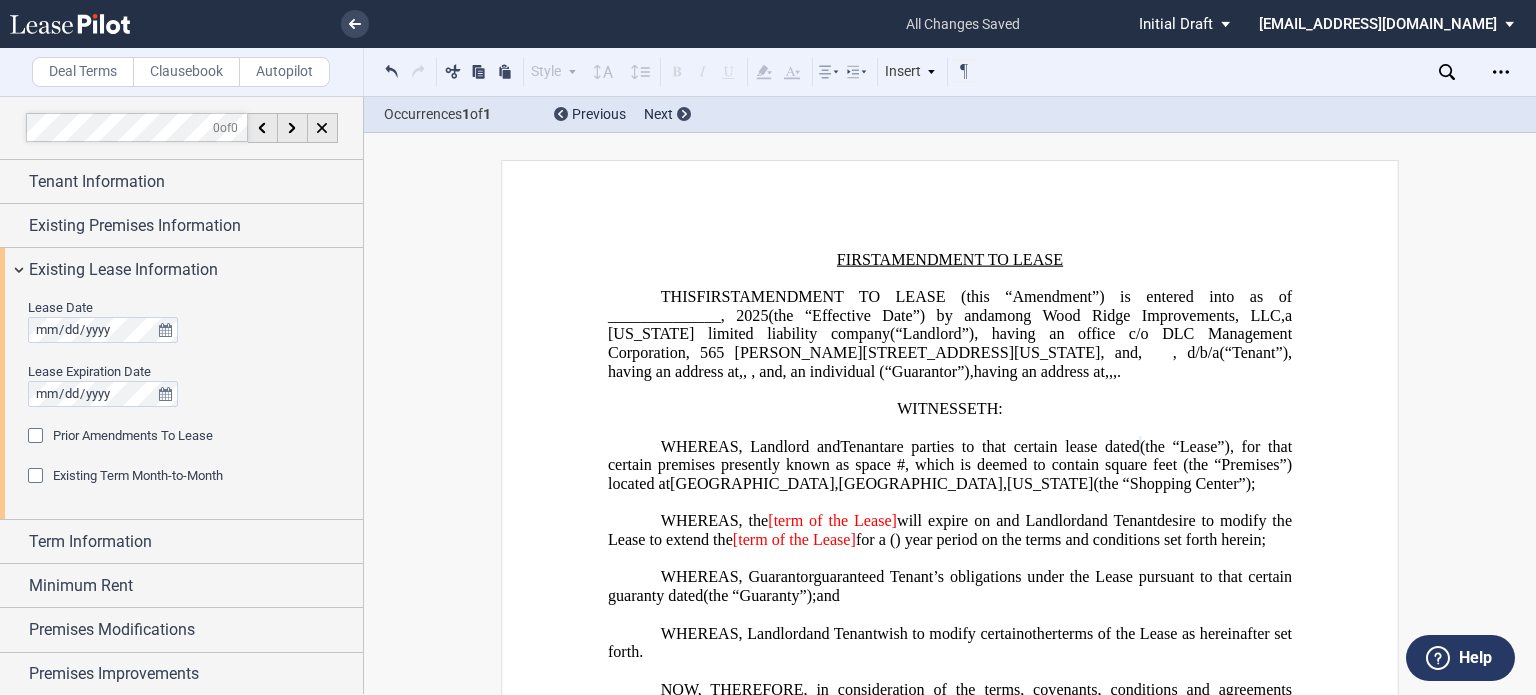 click at bounding box center (38, 438) 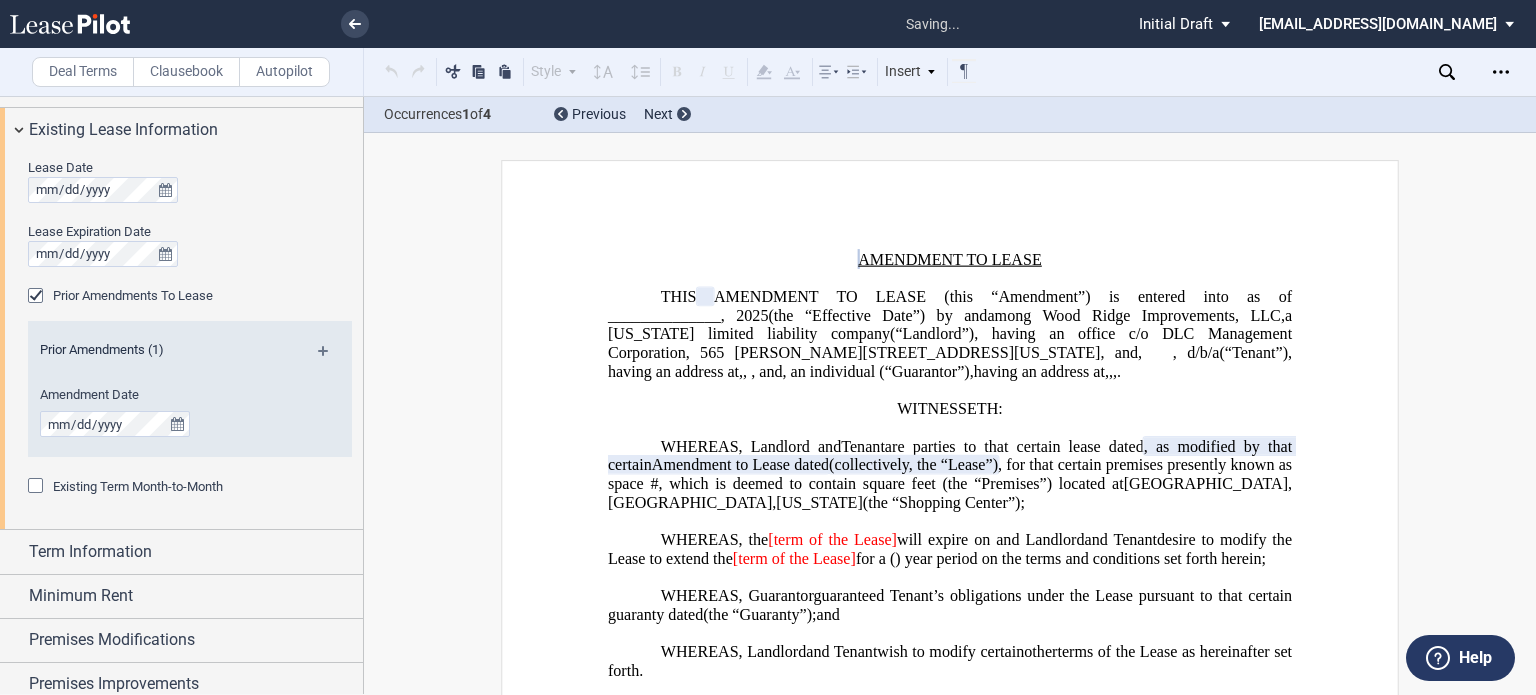 scroll, scrollTop: 200, scrollLeft: 0, axis: vertical 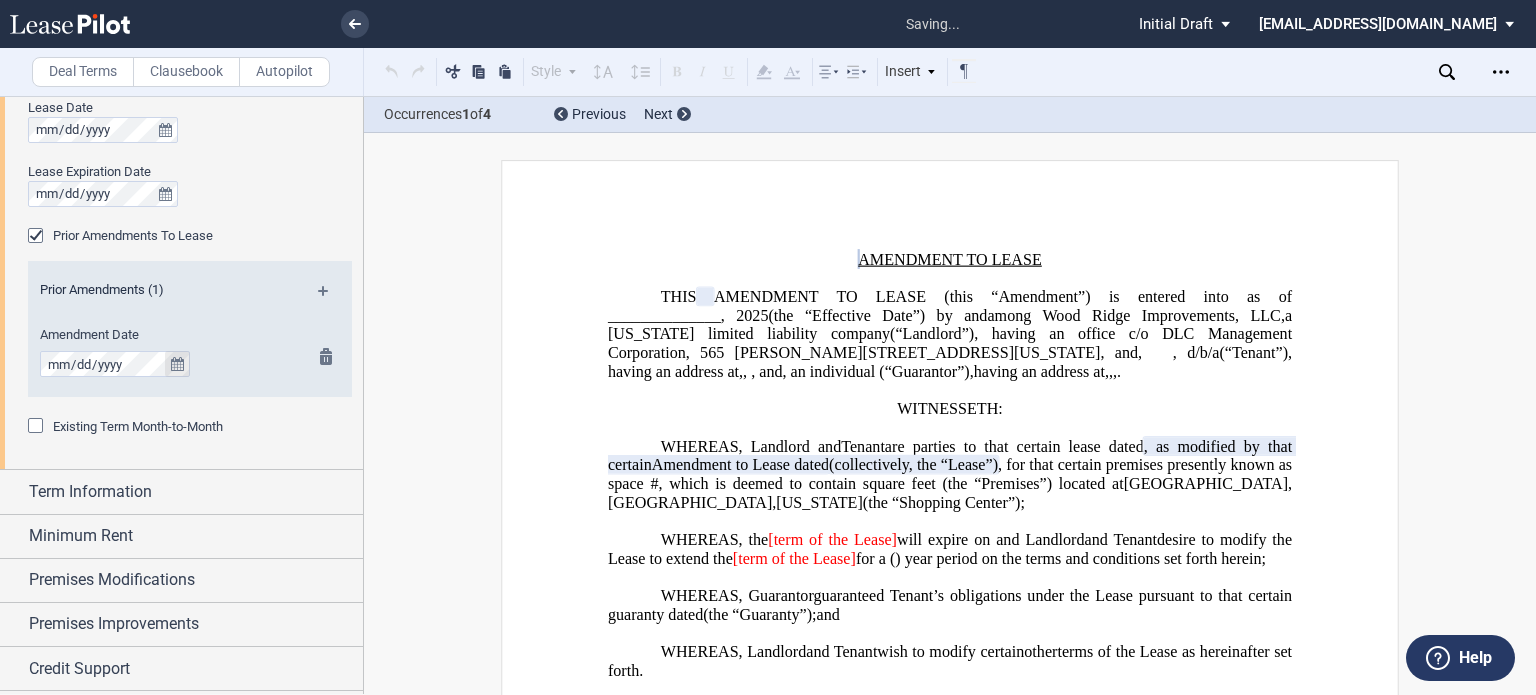 click 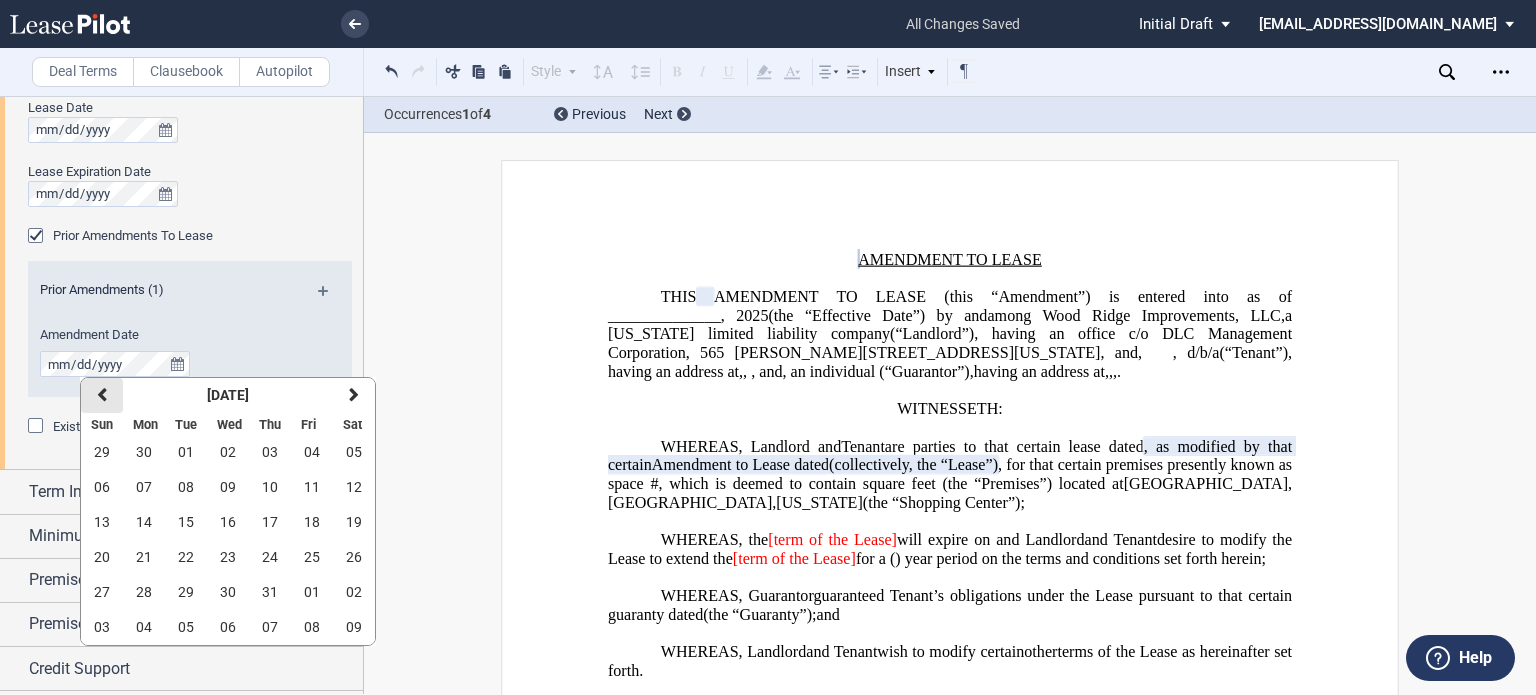 click on "previous" at bounding box center [102, 395] 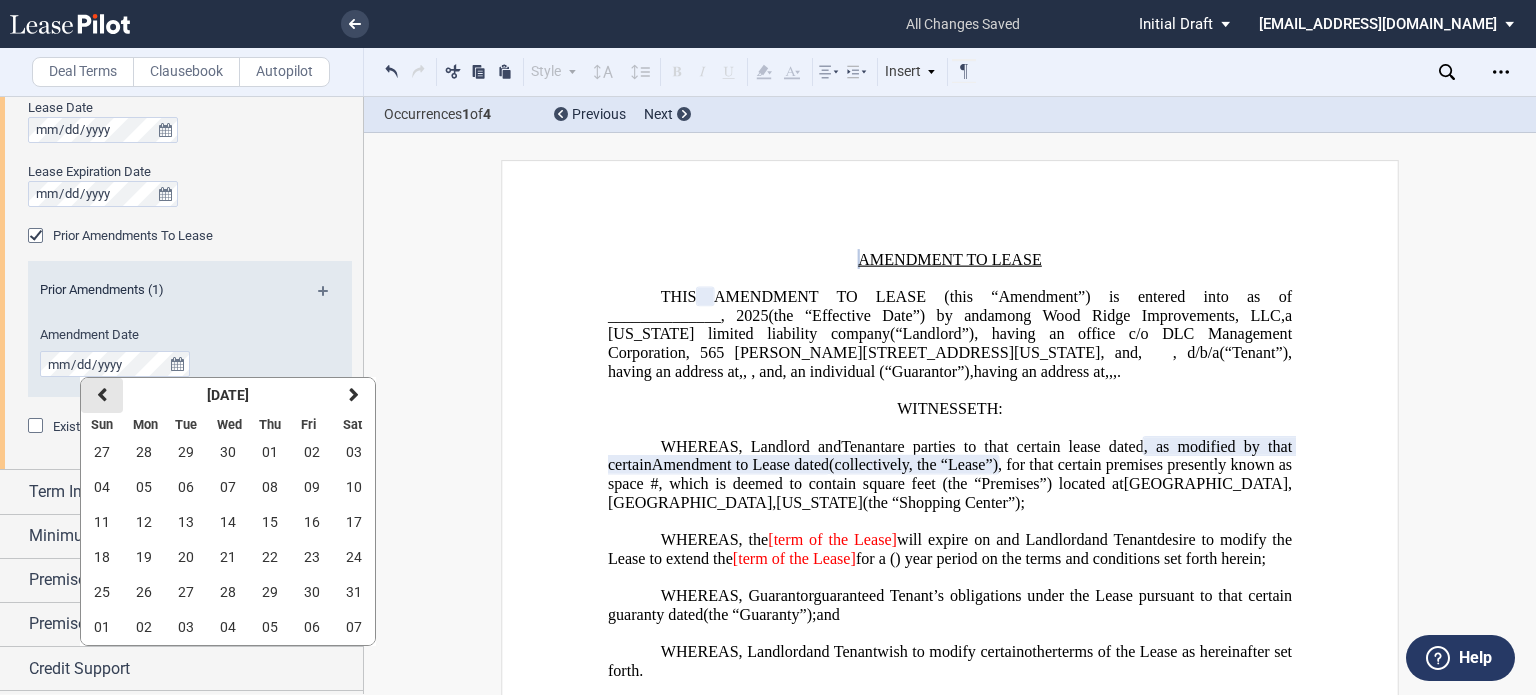 click on "previous" at bounding box center (102, 395) 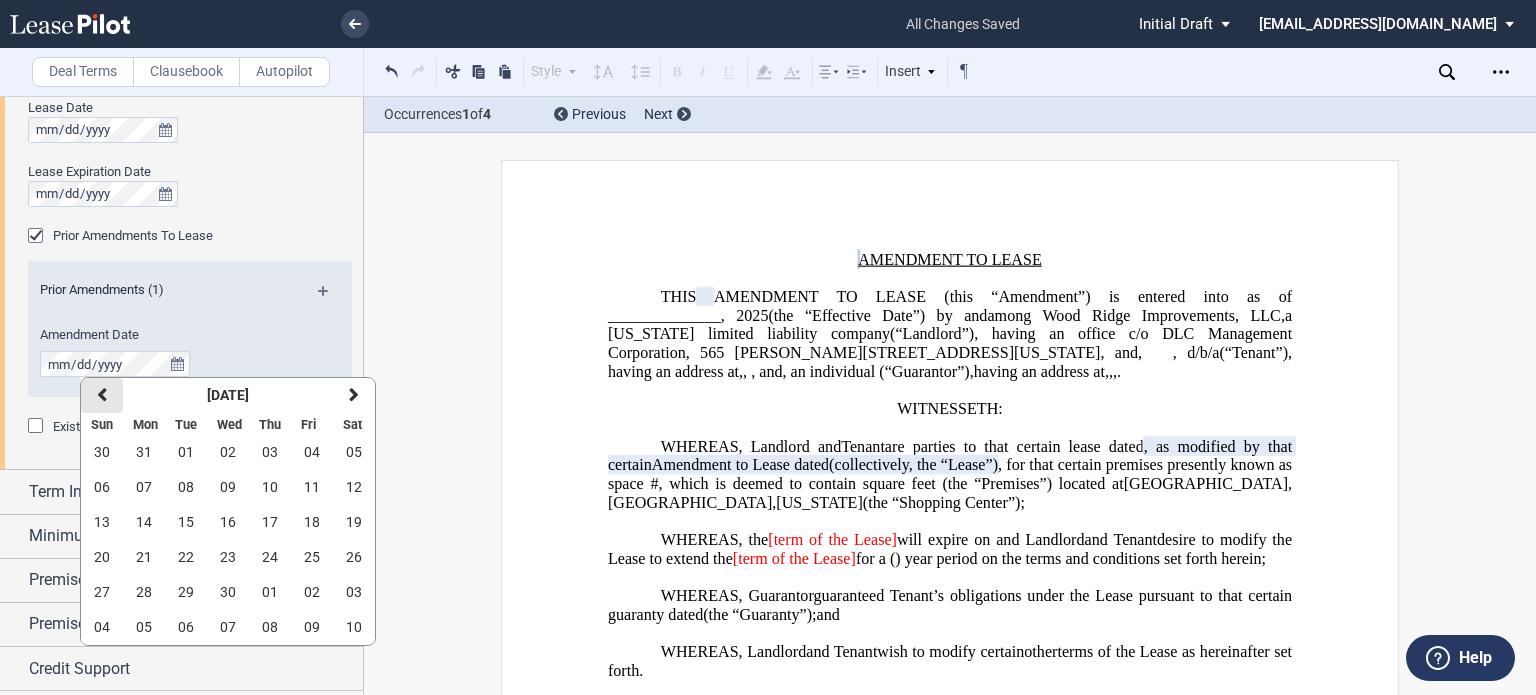 click on "previous" at bounding box center [102, 395] 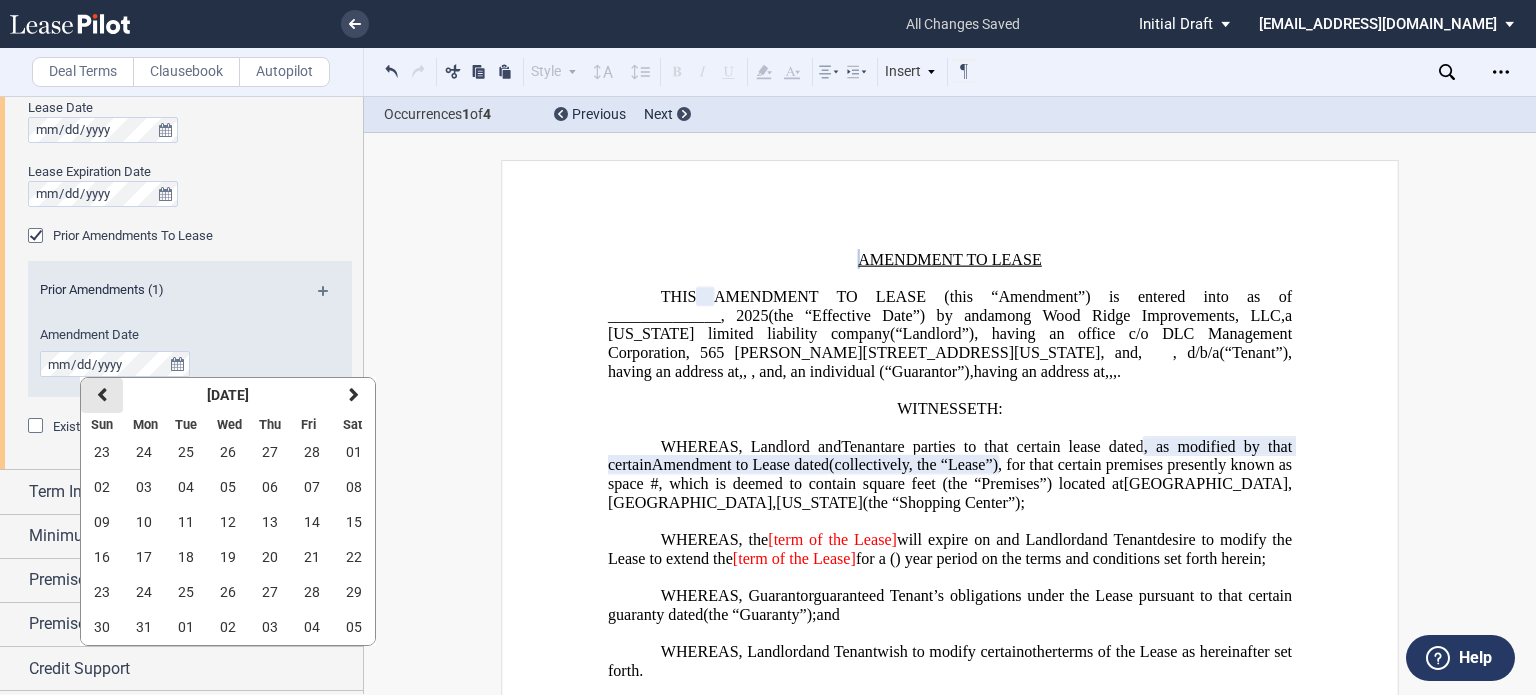 click on "previous" at bounding box center (102, 395) 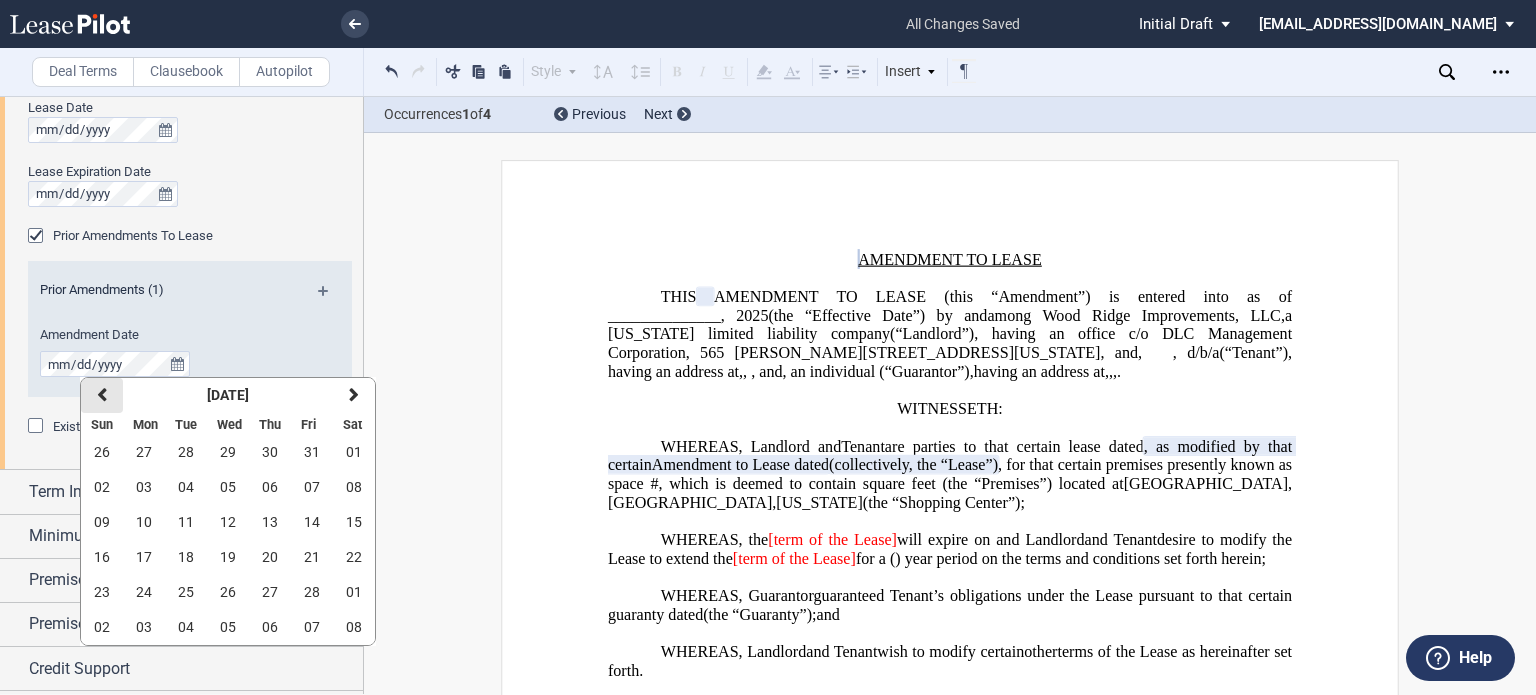 click at bounding box center (102, 395) 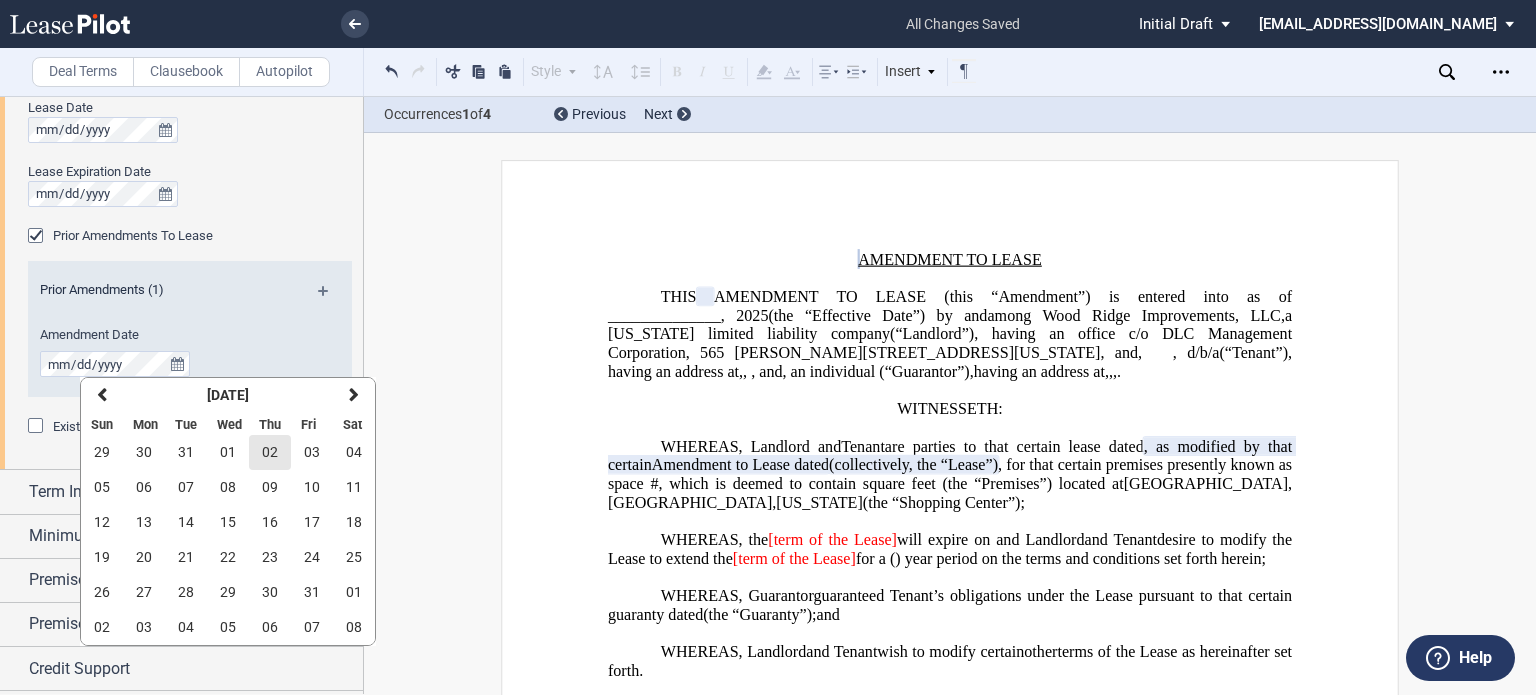 click on "02" at bounding box center (270, 452) 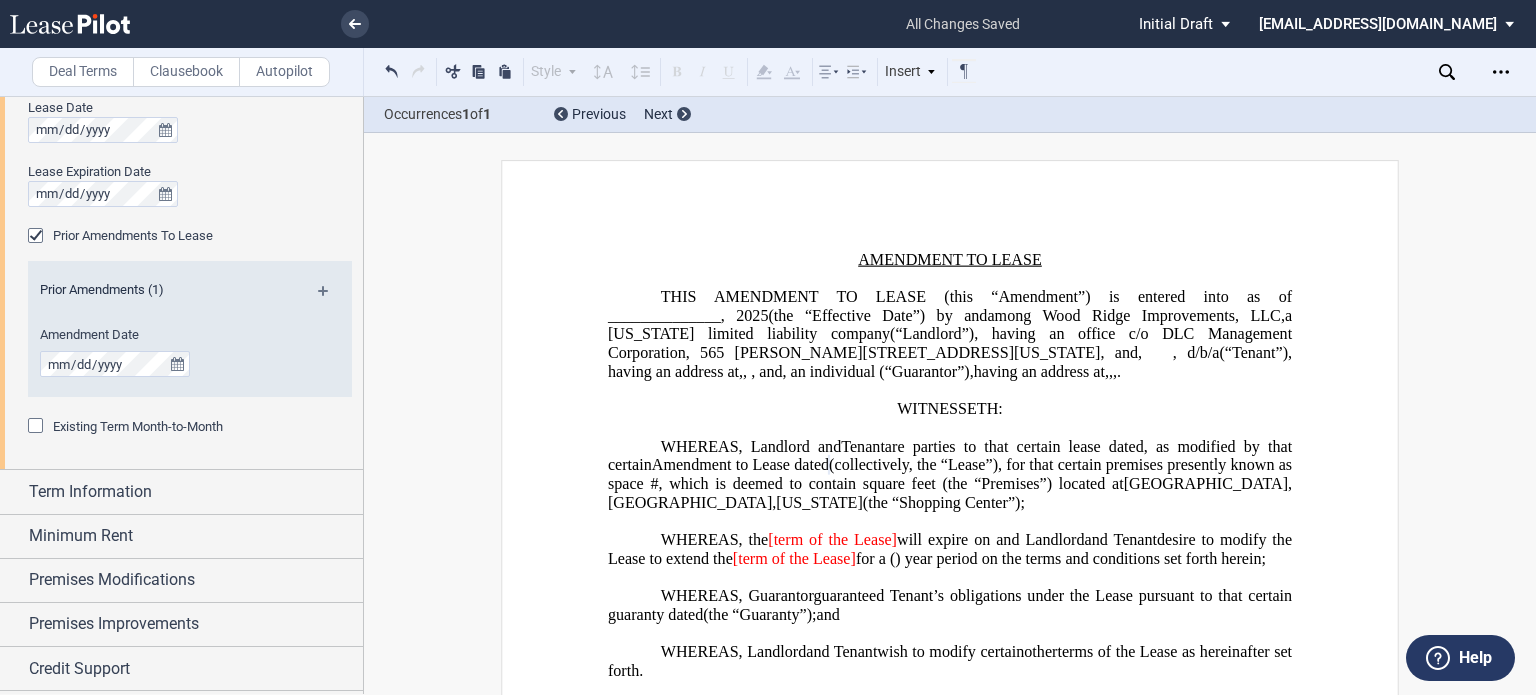 click on "Amendment to Lease dated" 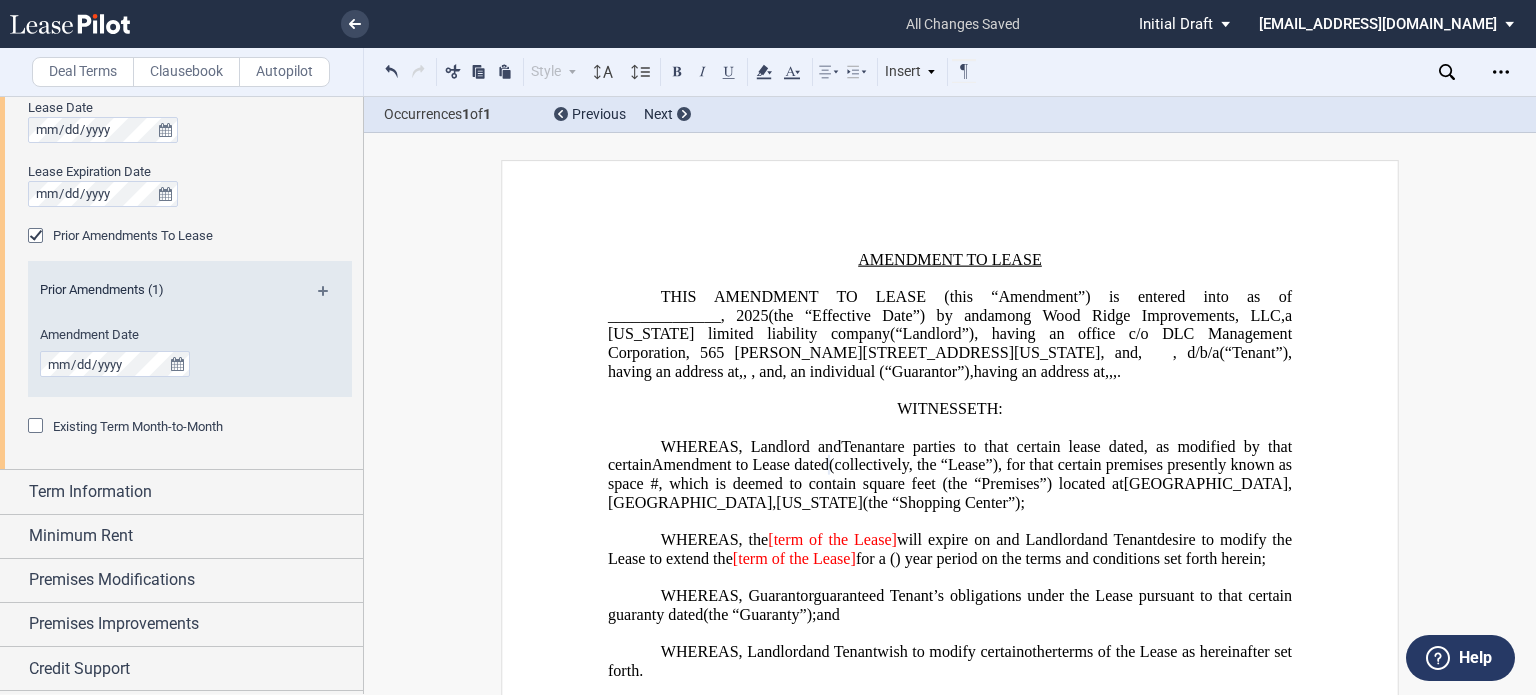 type 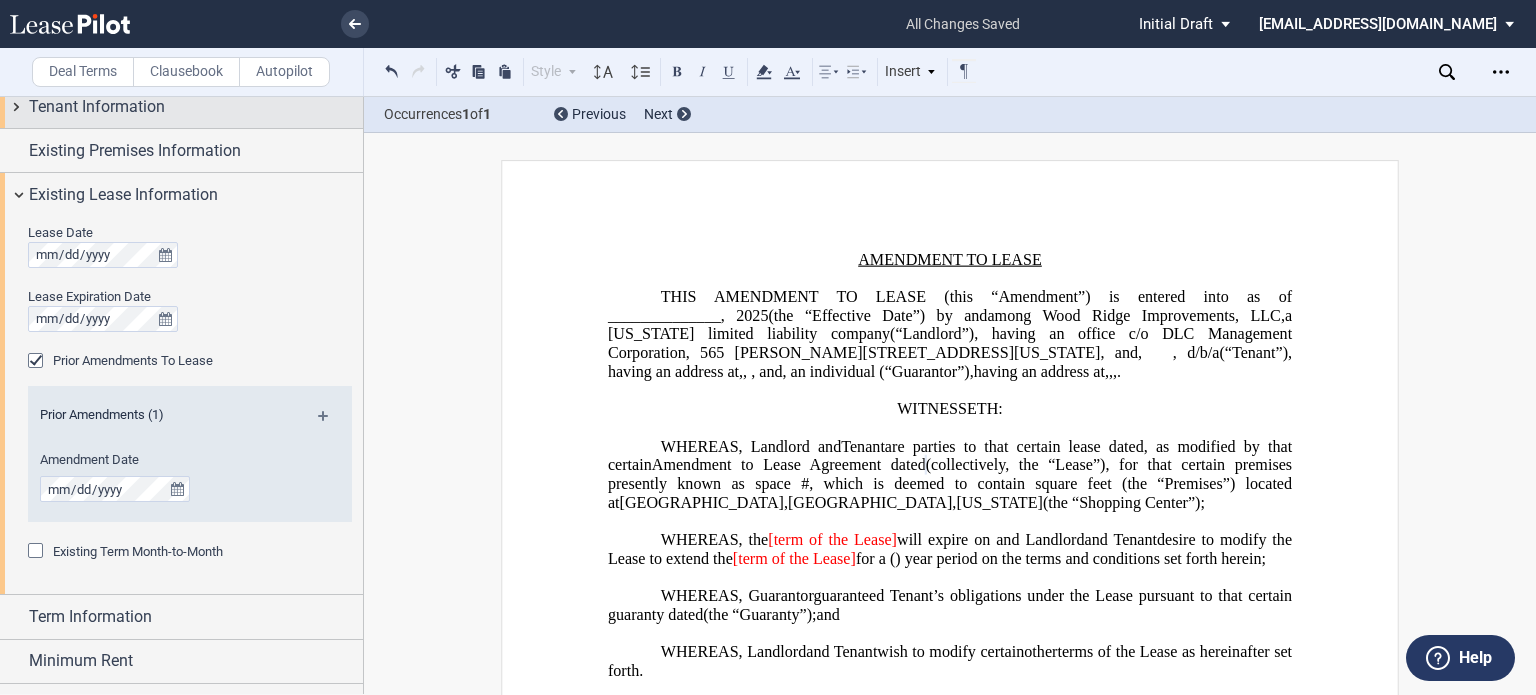 scroll, scrollTop: 0, scrollLeft: 0, axis: both 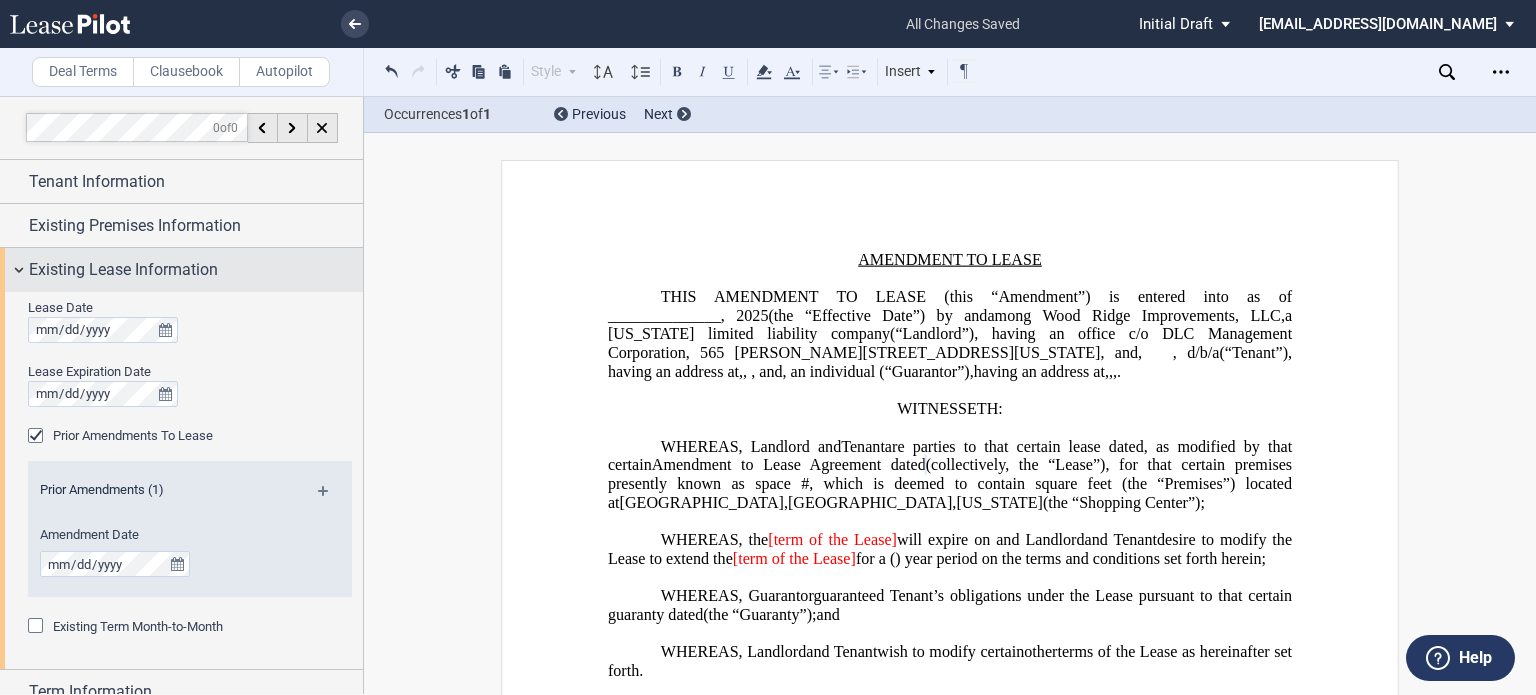 click on "Existing Lease Information" at bounding box center [181, 269] 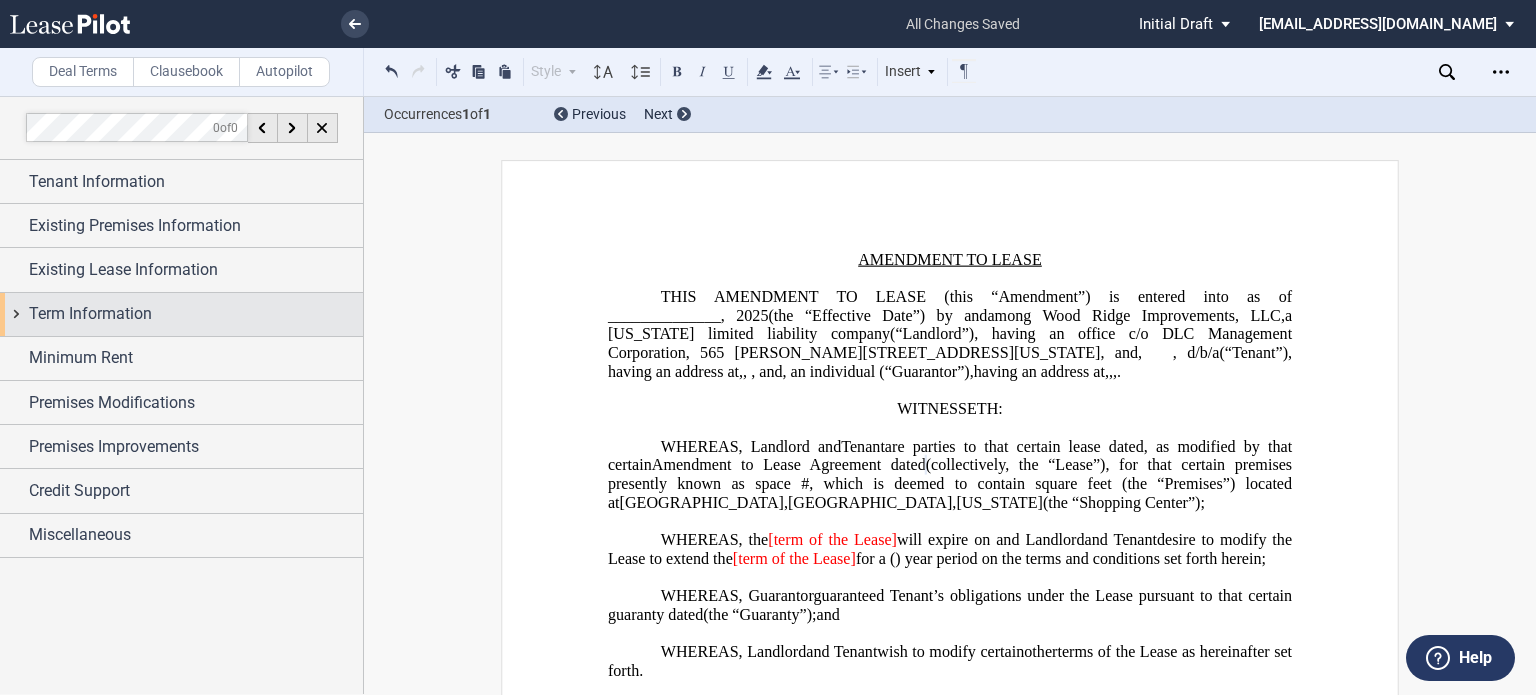 click on "Term Information" at bounding box center [181, 314] 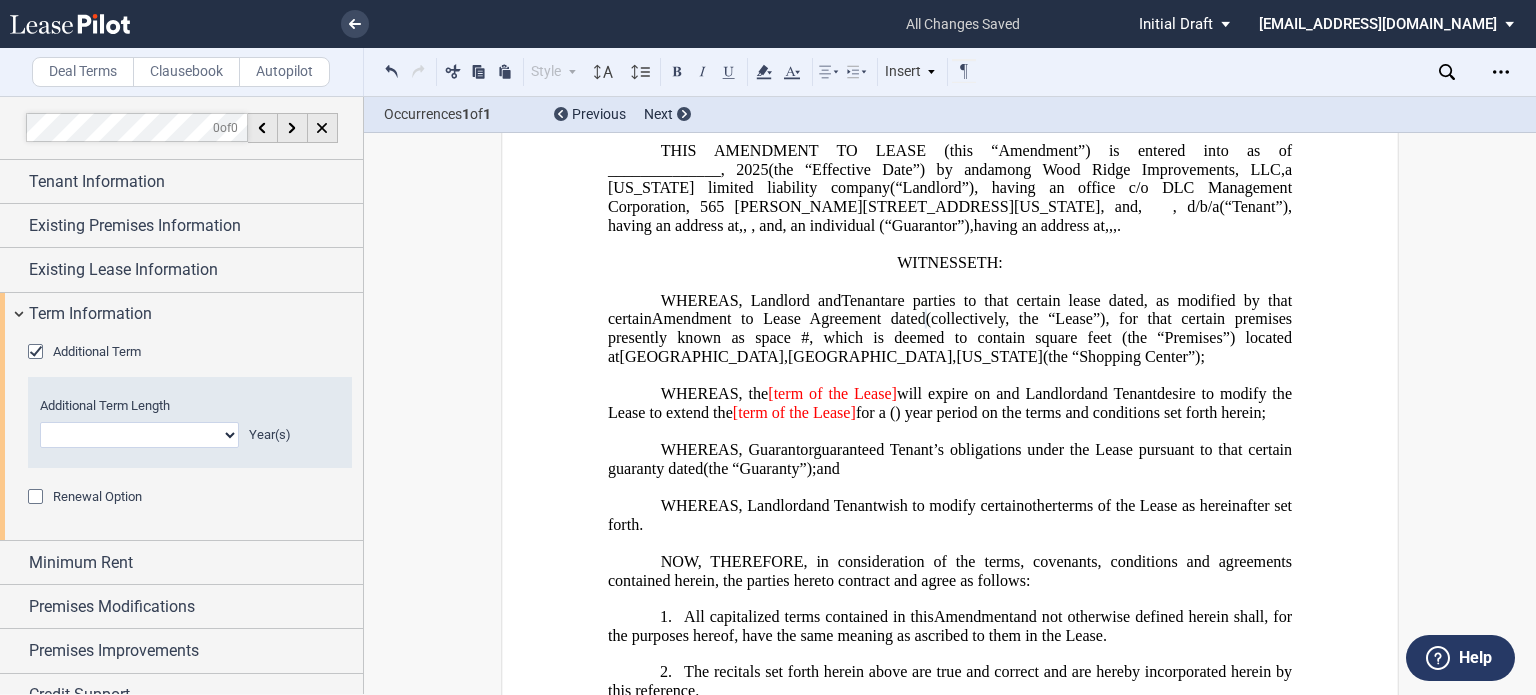 scroll, scrollTop: 100, scrollLeft: 0, axis: vertical 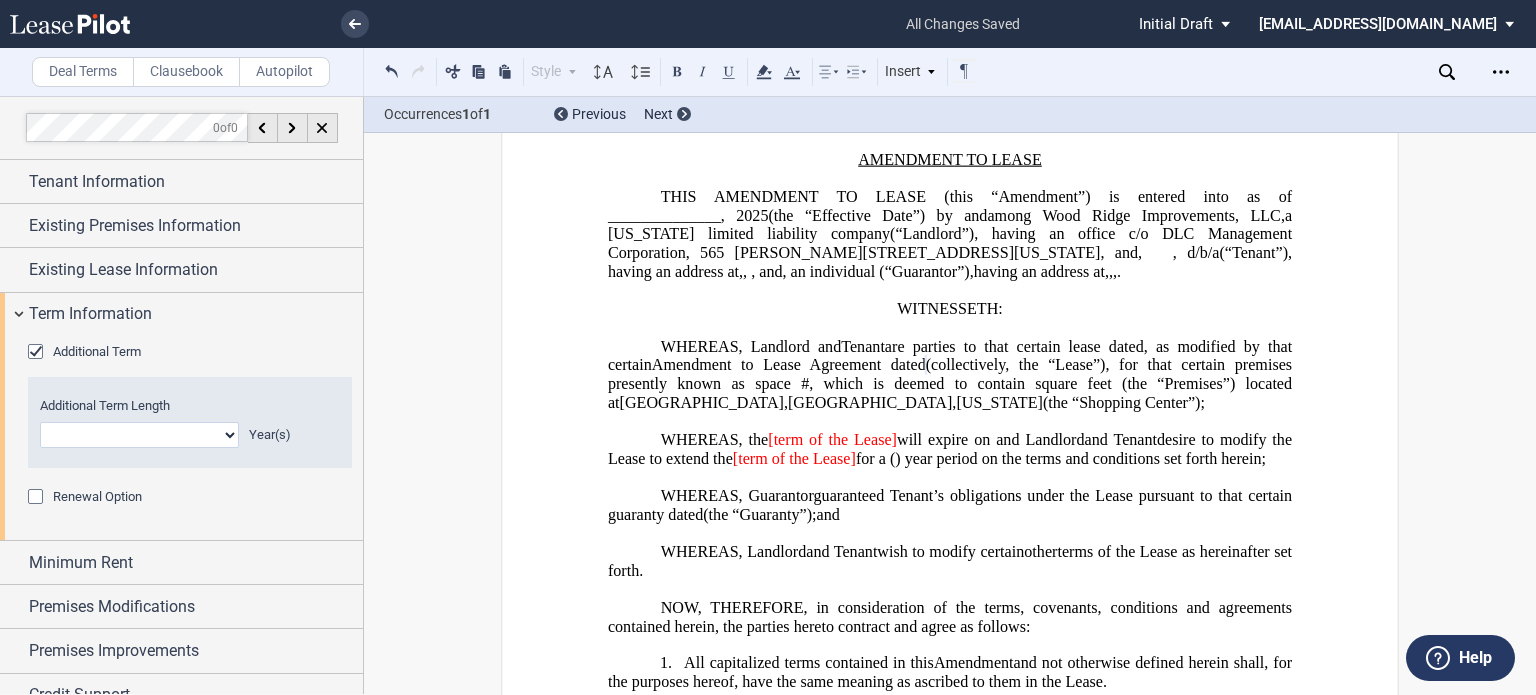 click 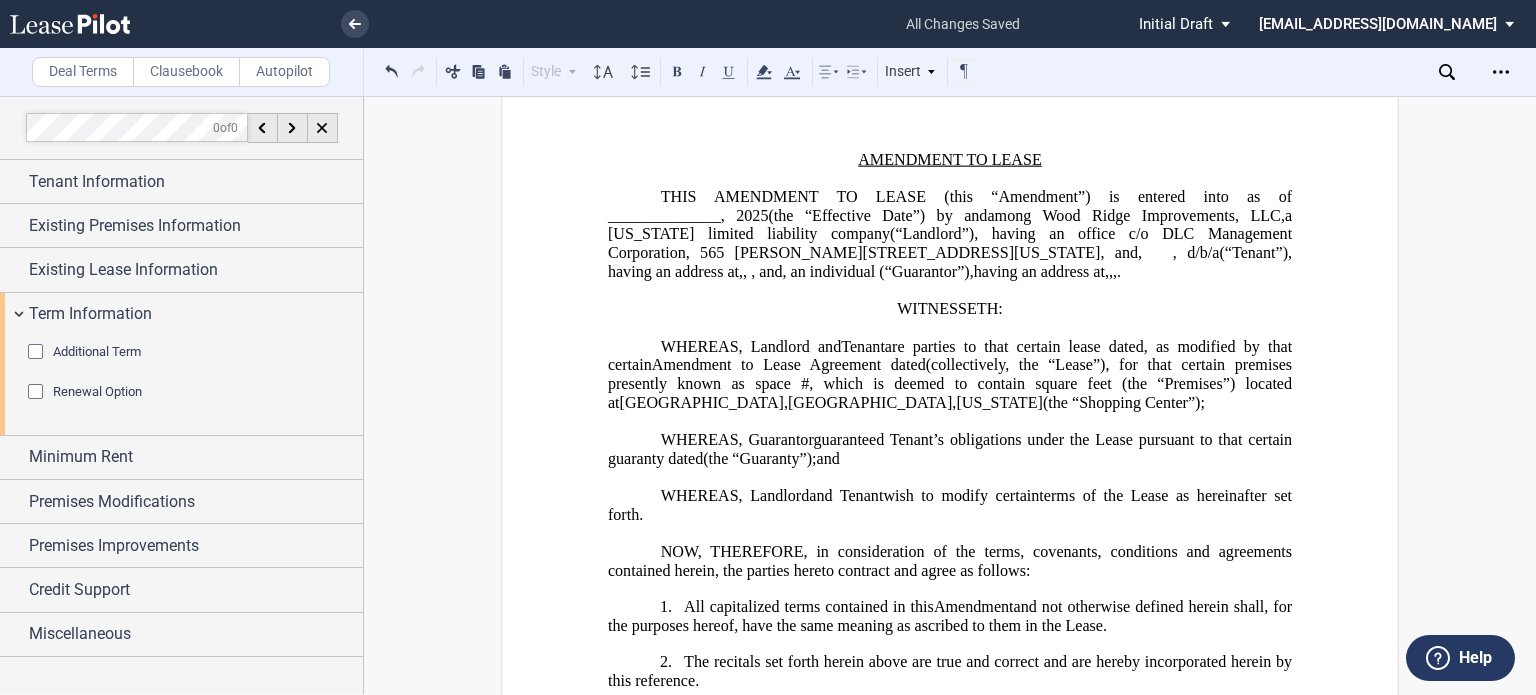 click 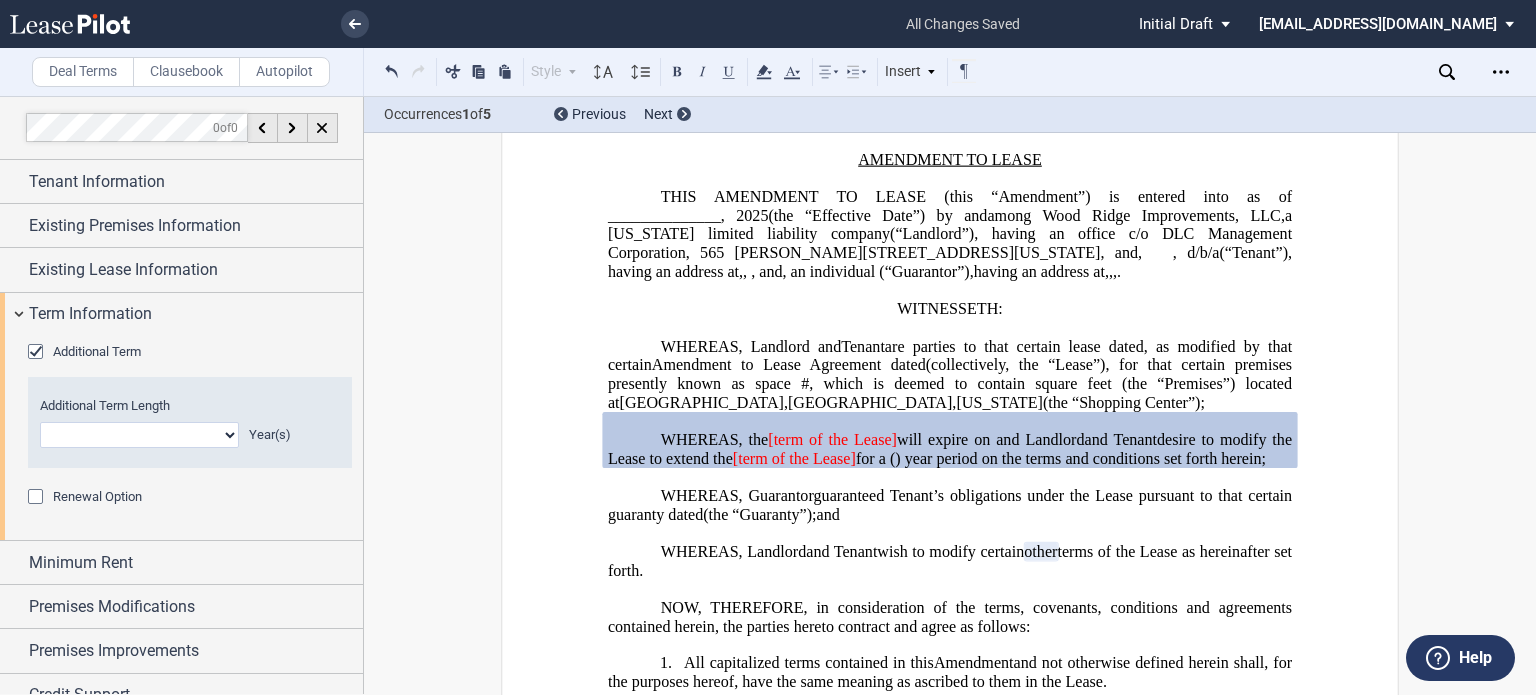 scroll, scrollTop: 65, scrollLeft: 0, axis: vertical 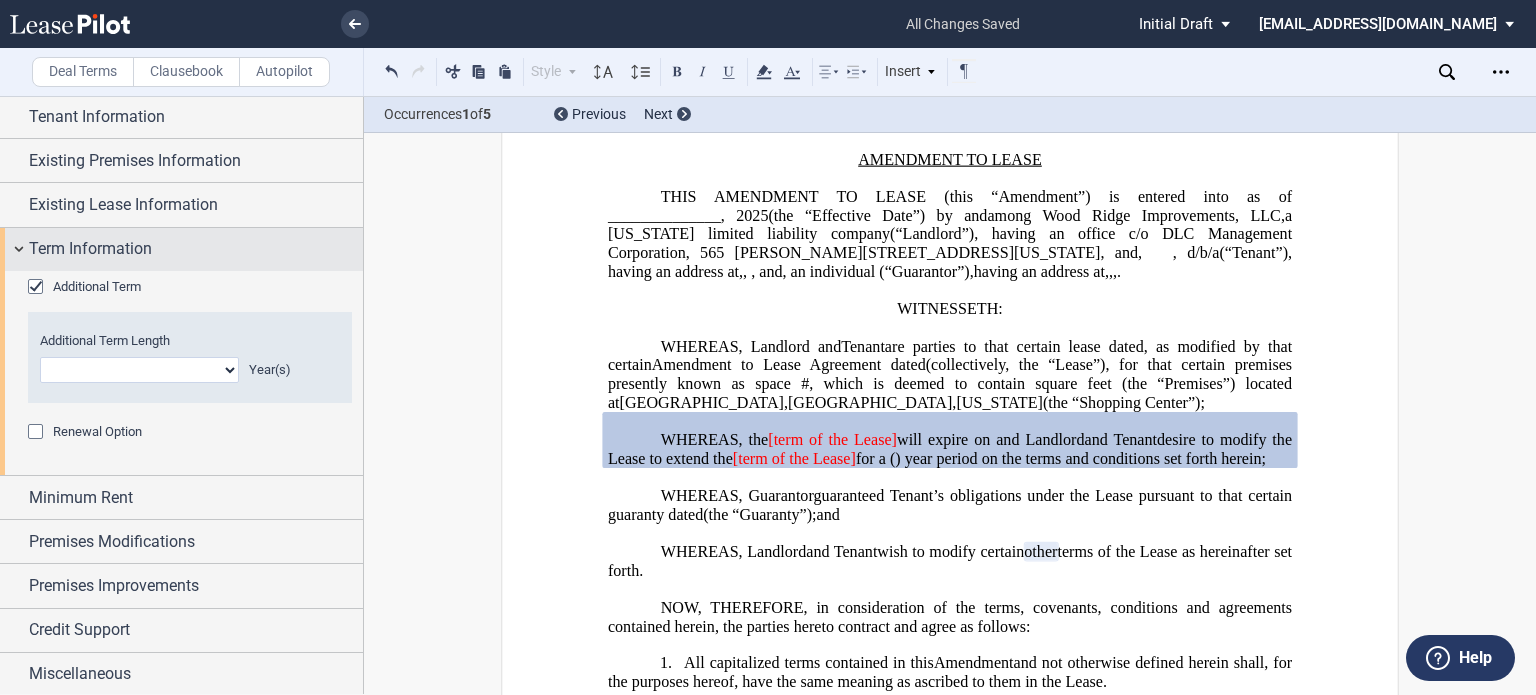 click on "Term Information" at bounding box center [181, 249] 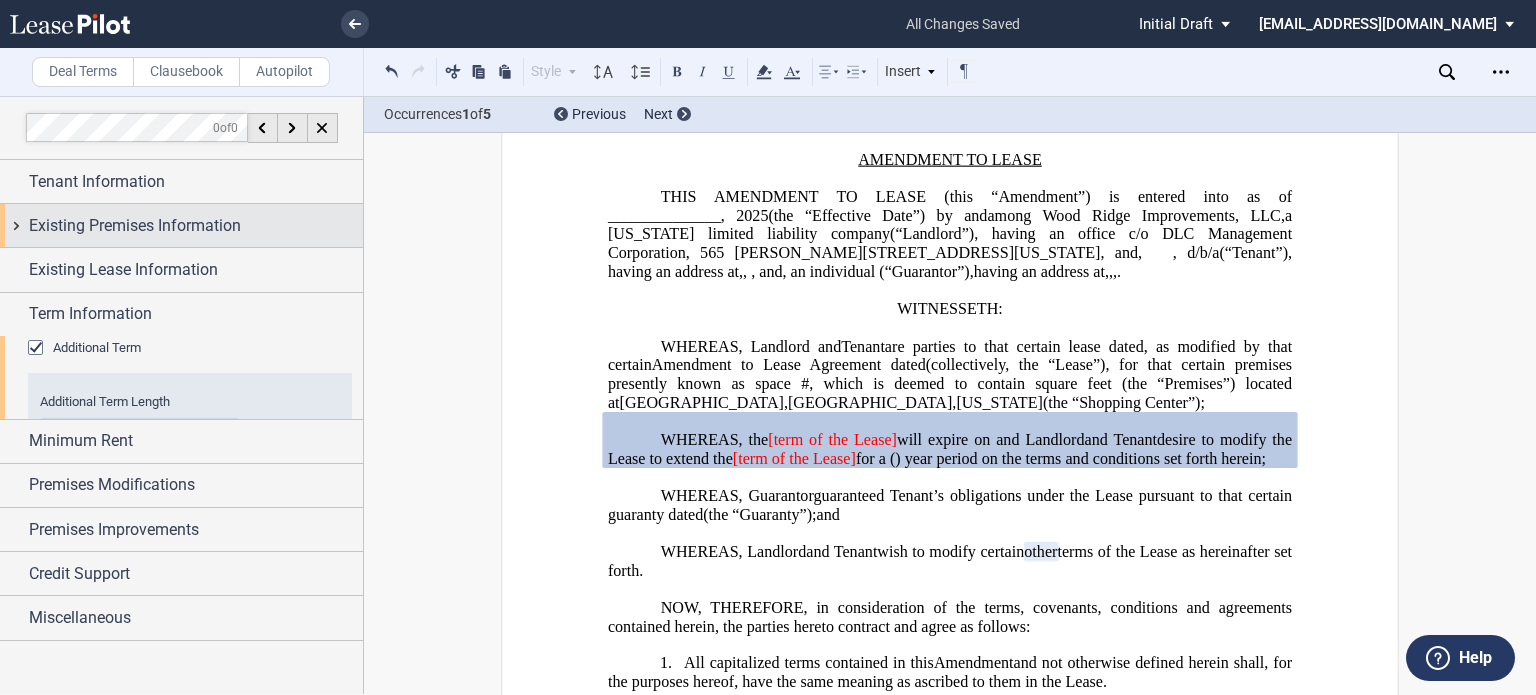 scroll, scrollTop: 0, scrollLeft: 0, axis: both 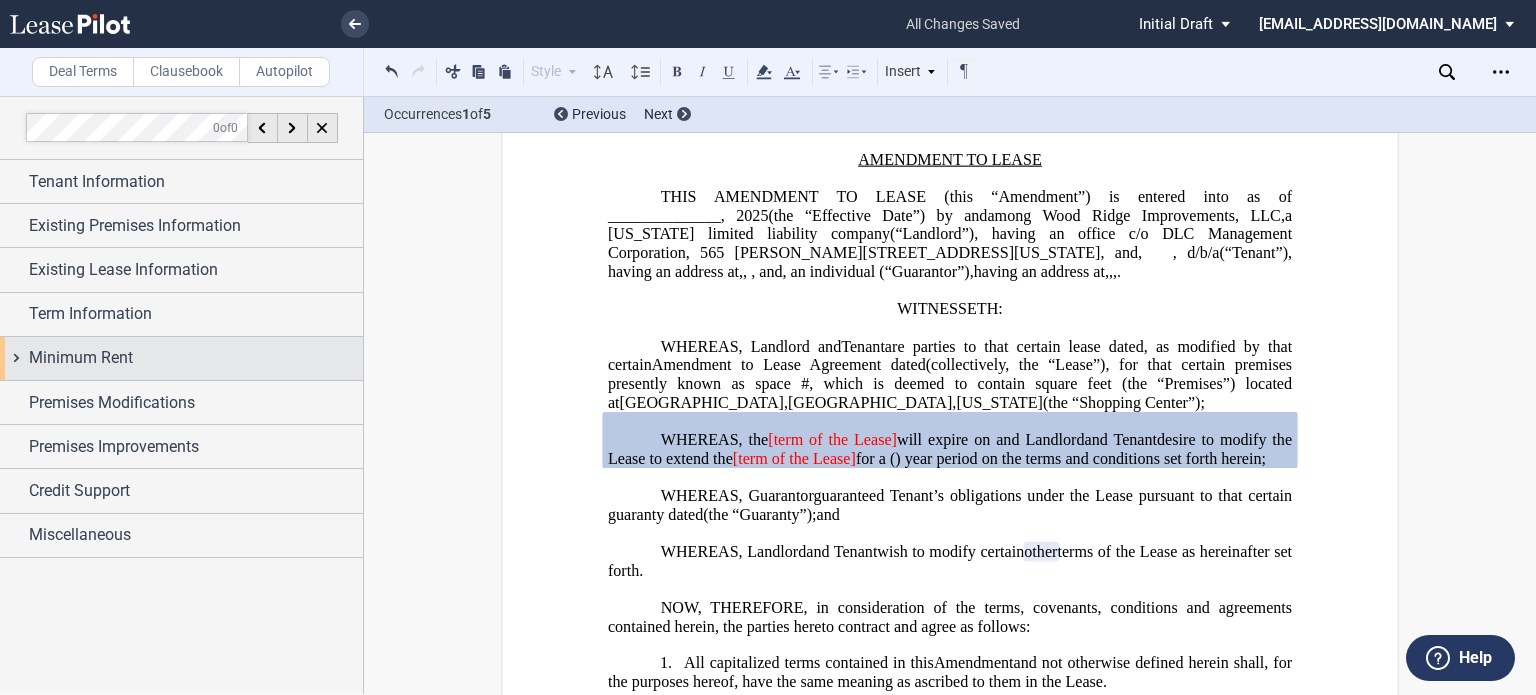 click on "Minimum Rent" at bounding box center (181, 358) 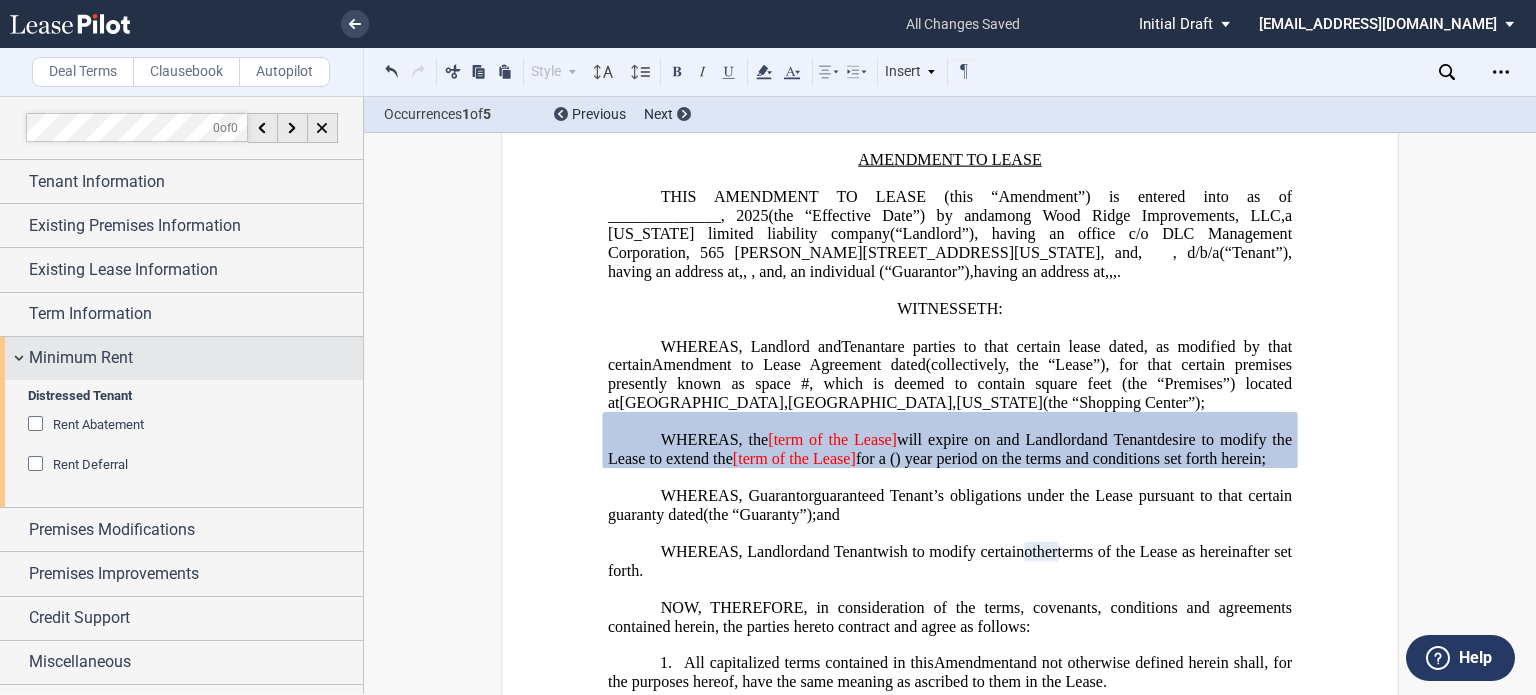click on "Minimum Rent" at bounding box center (181, 358) 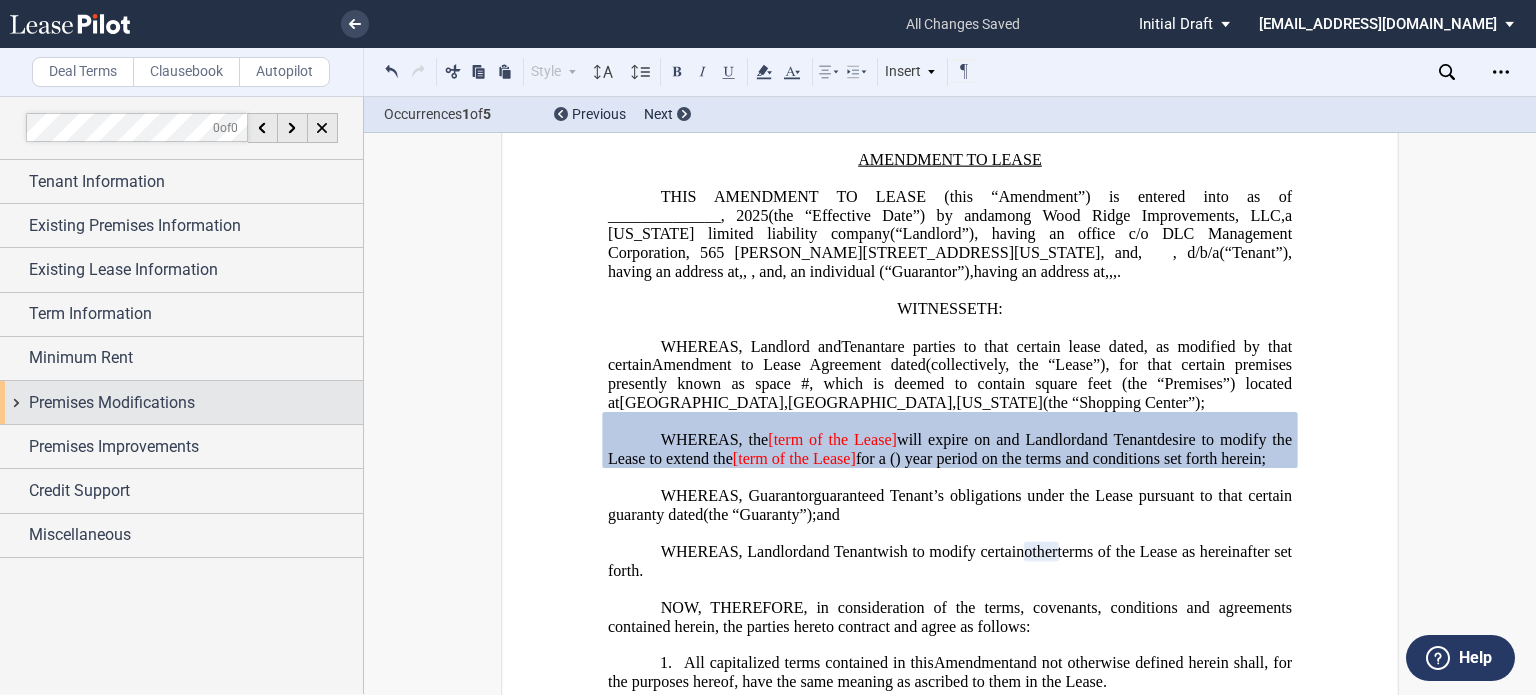 click on "Premises Modifications" at bounding box center [181, 402] 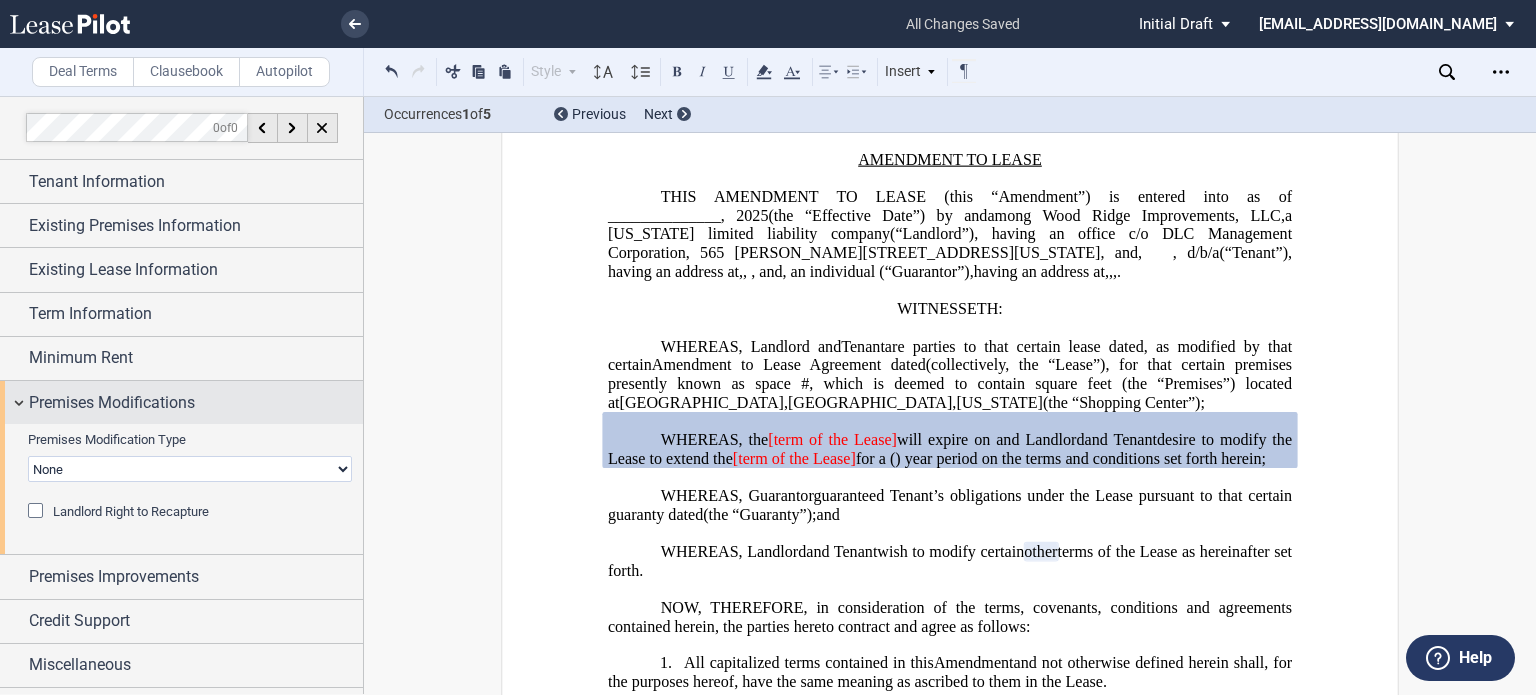 click on "Premises Modifications" at bounding box center (181, 402) 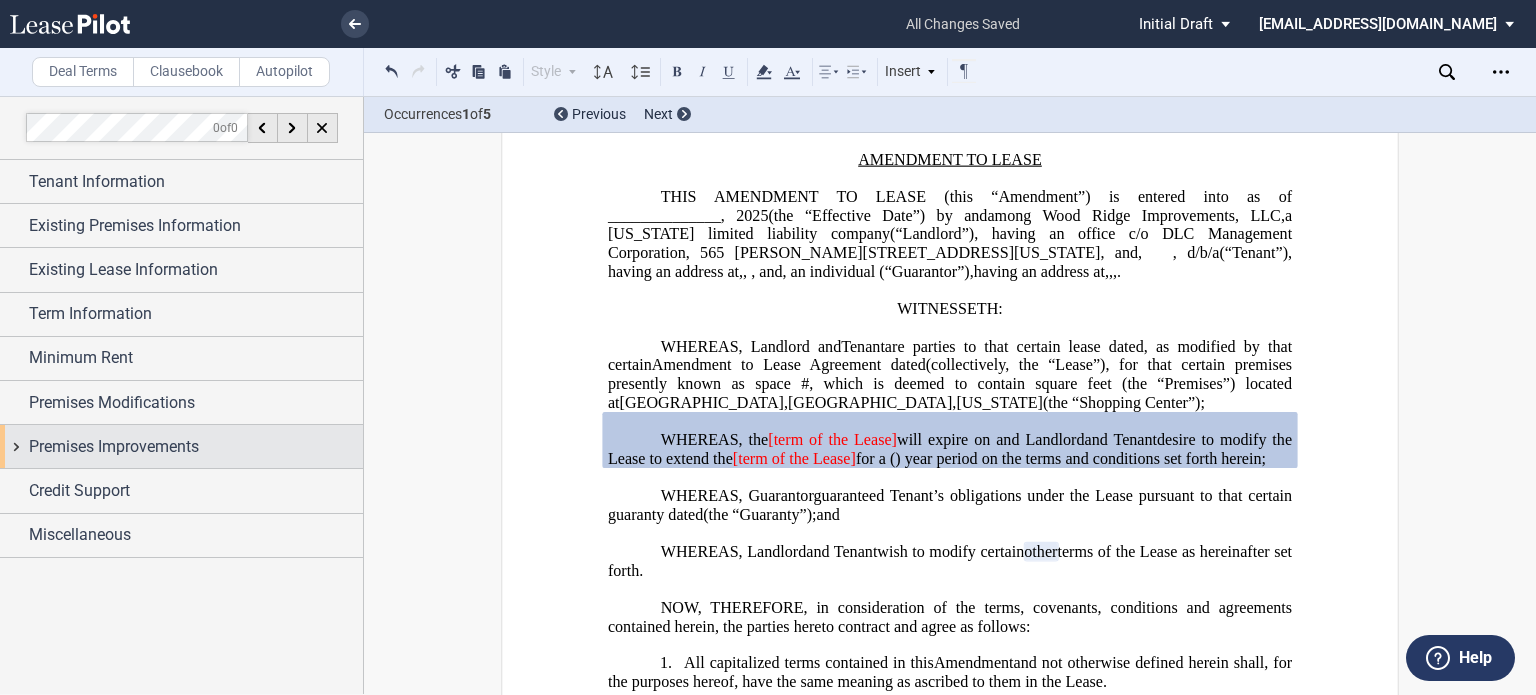 click on "Premises Improvements" at bounding box center [181, 446] 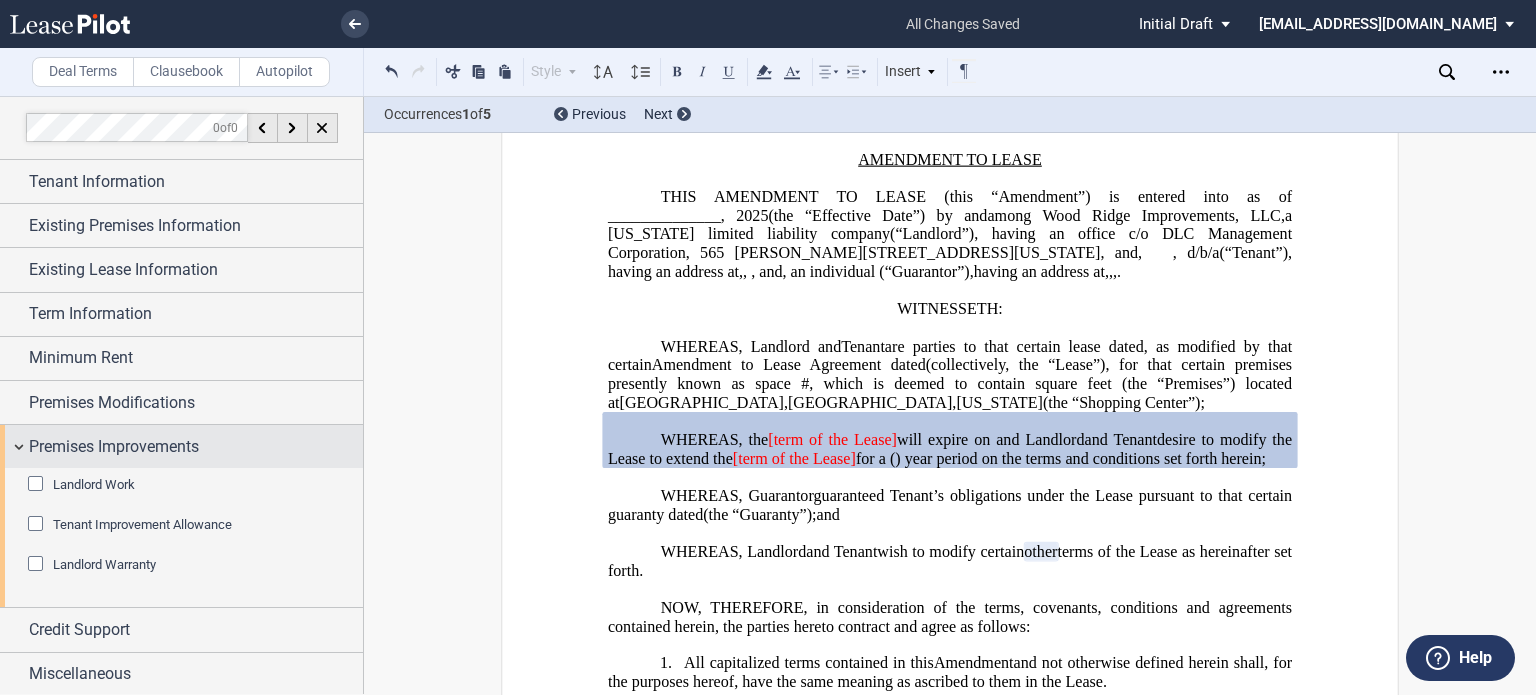 click on "Premises Improvements" at bounding box center [181, 446] 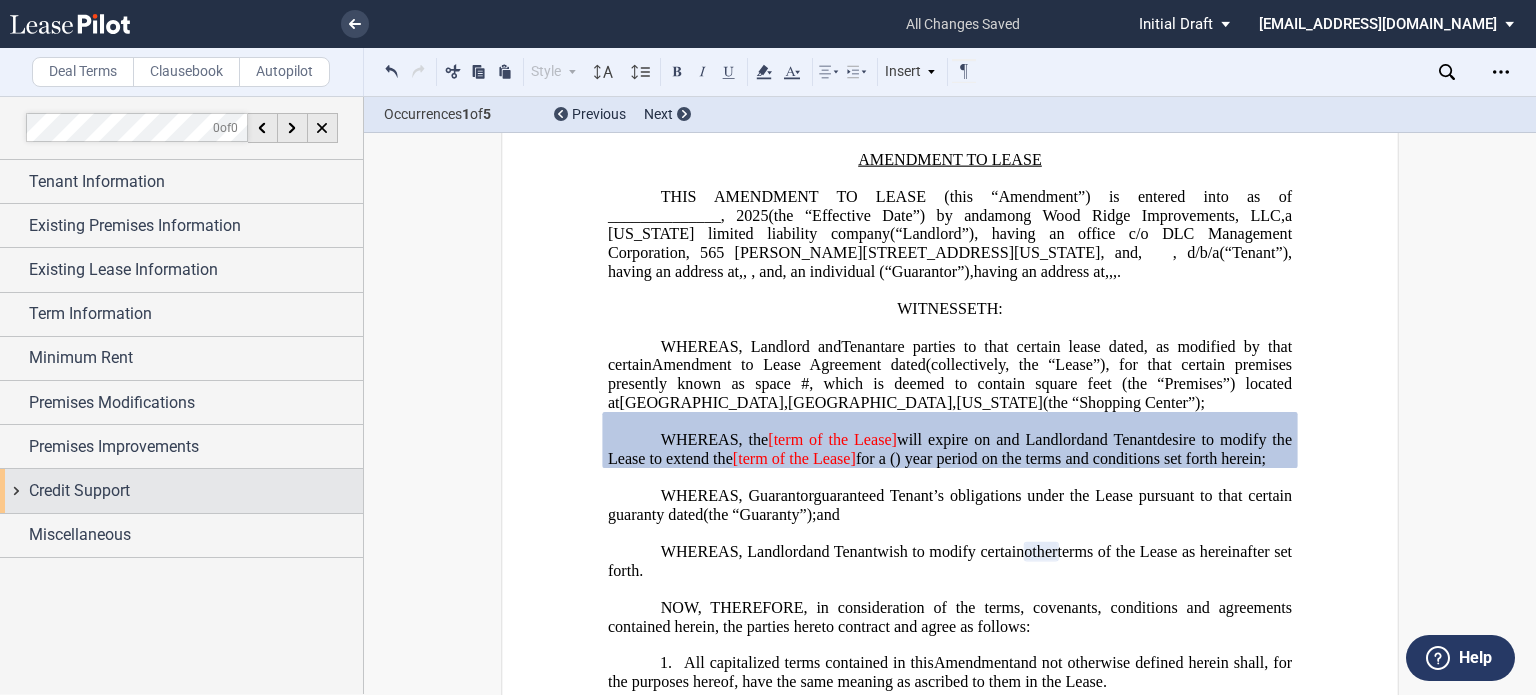 click on "Credit Support" at bounding box center (181, 490) 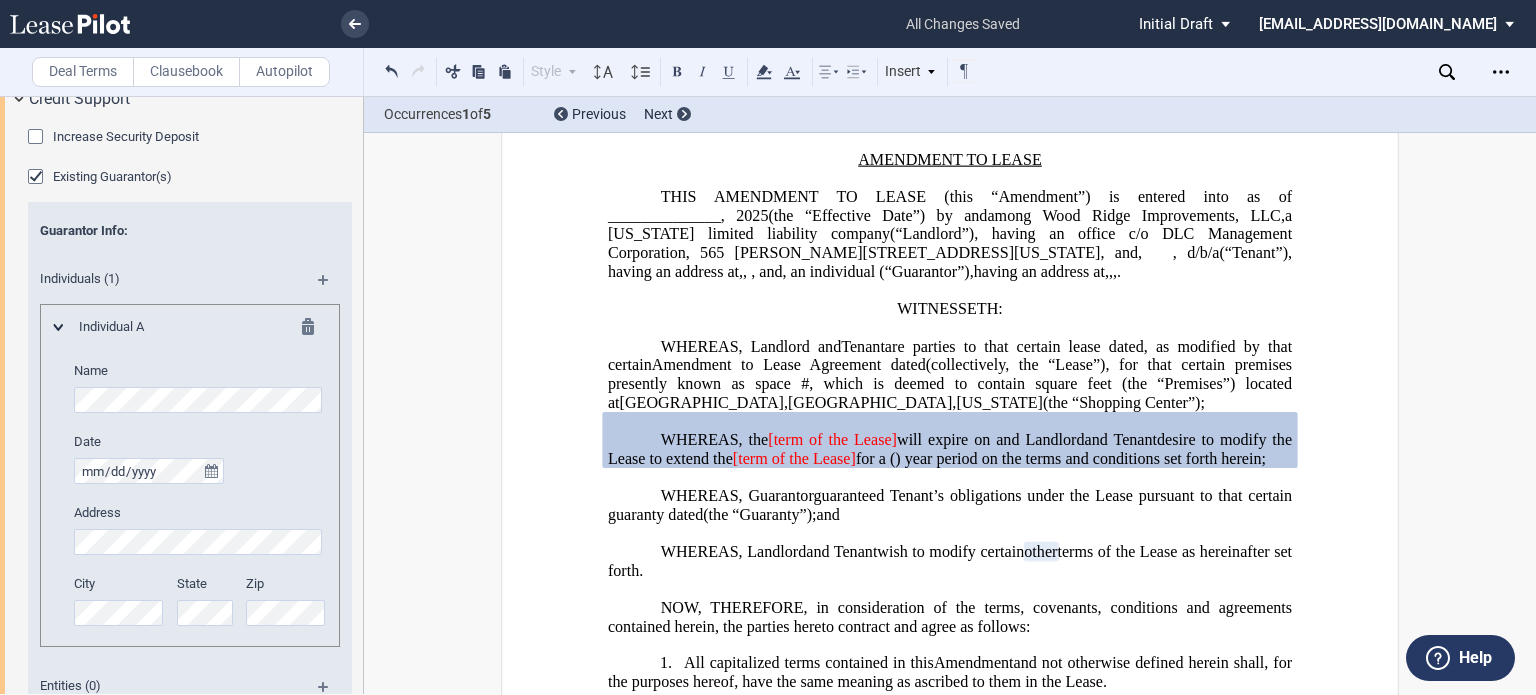 scroll, scrollTop: 400, scrollLeft: 0, axis: vertical 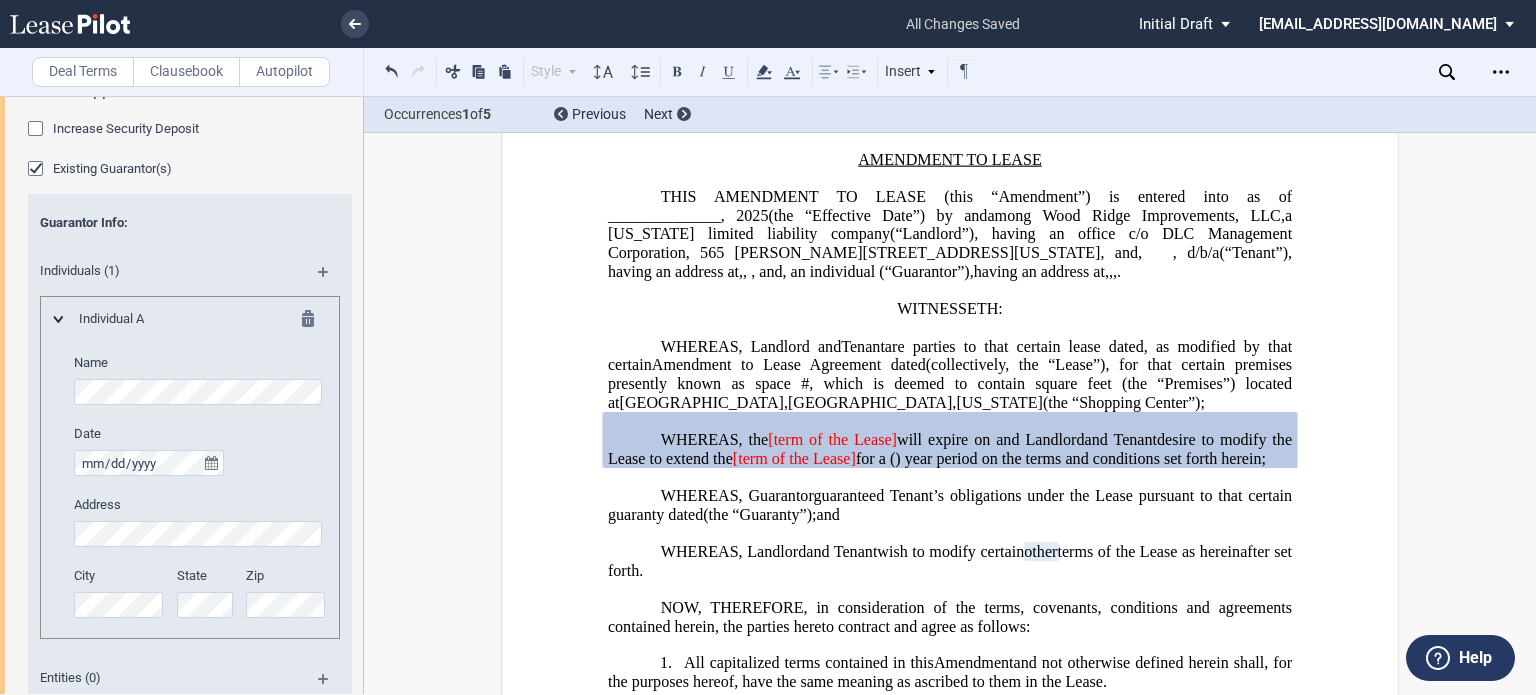 click at bounding box center [331, 279] 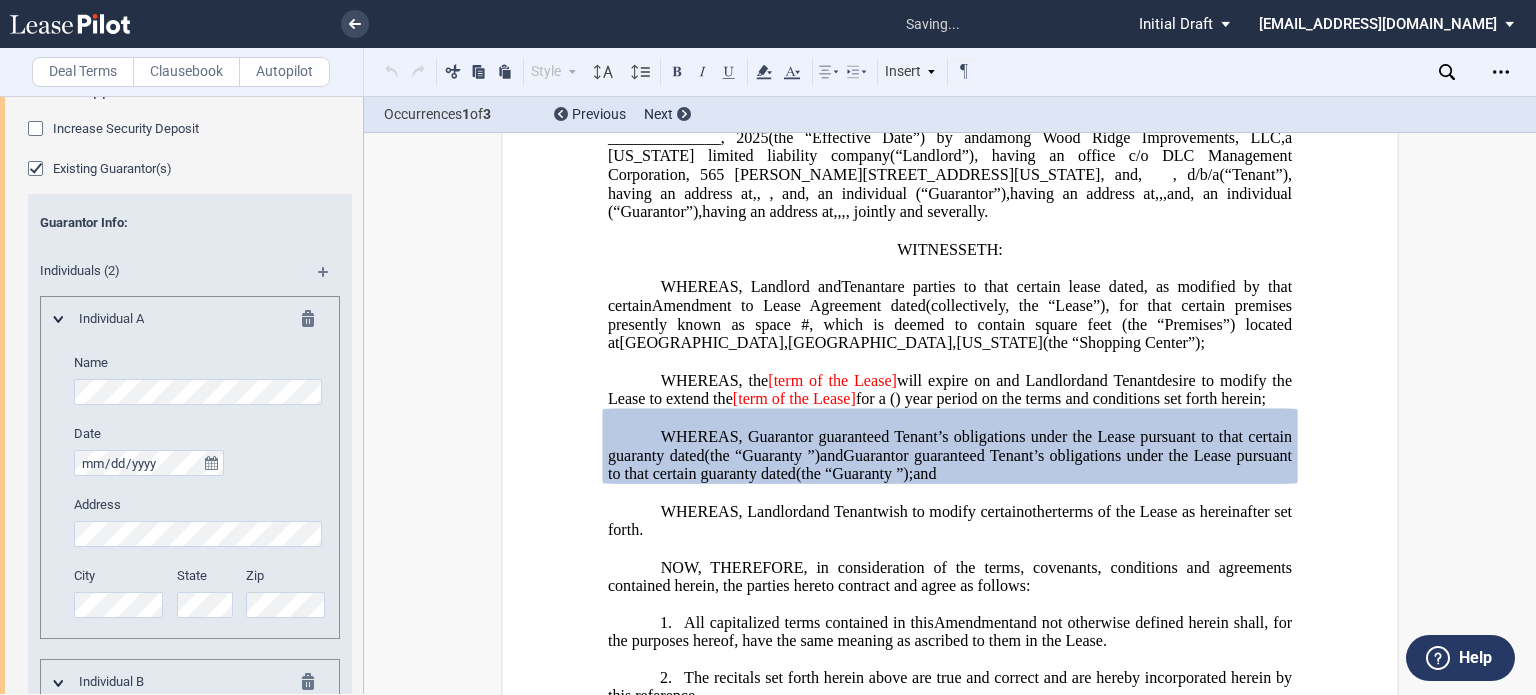 click at bounding box center [331, 279] 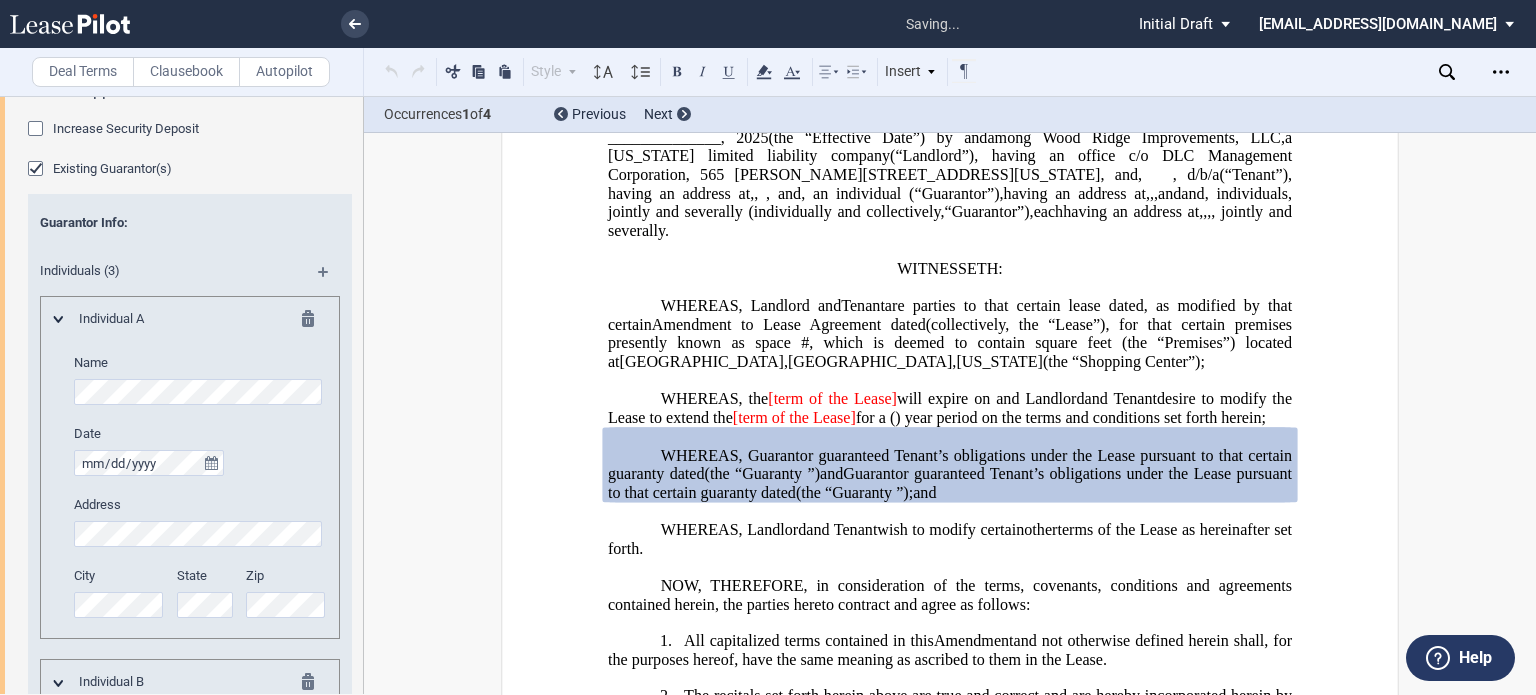 scroll, scrollTop: 358, scrollLeft: 0, axis: vertical 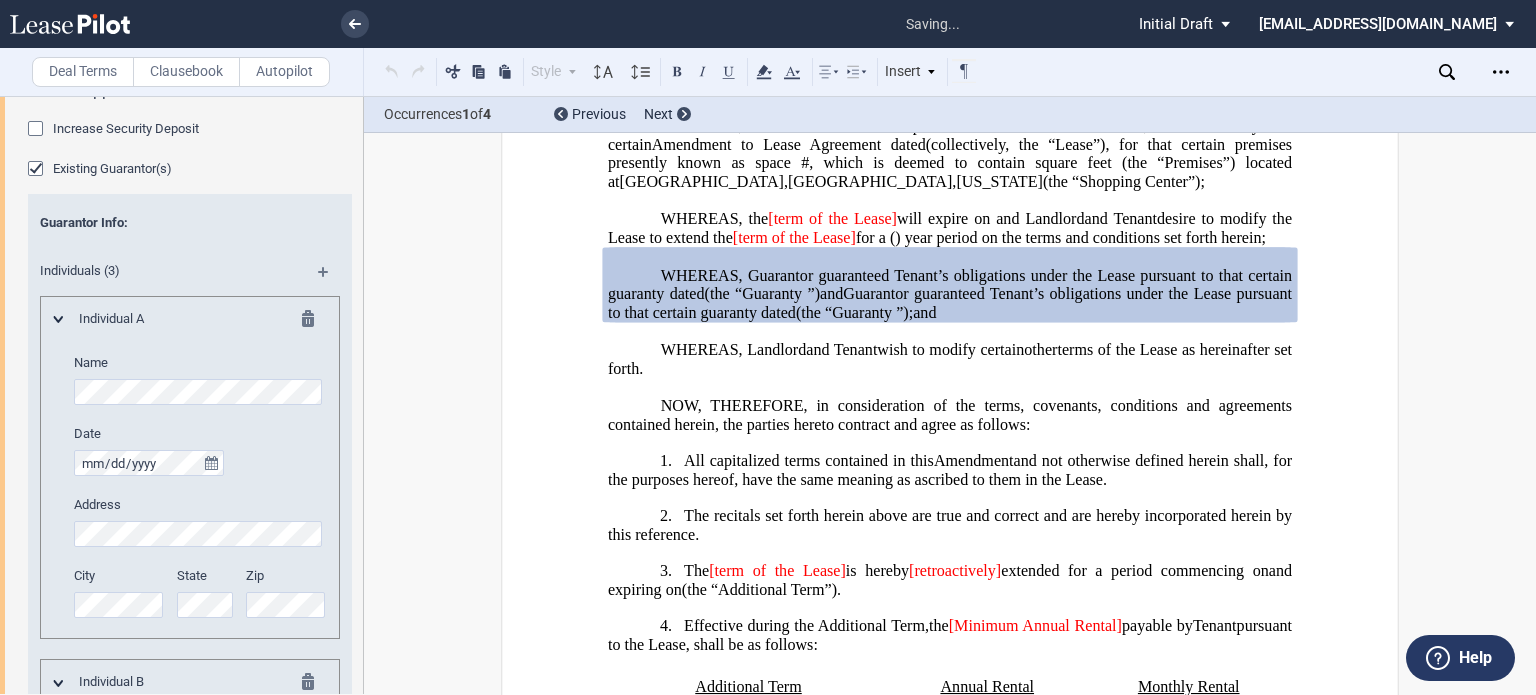click at bounding box center [314, 322] 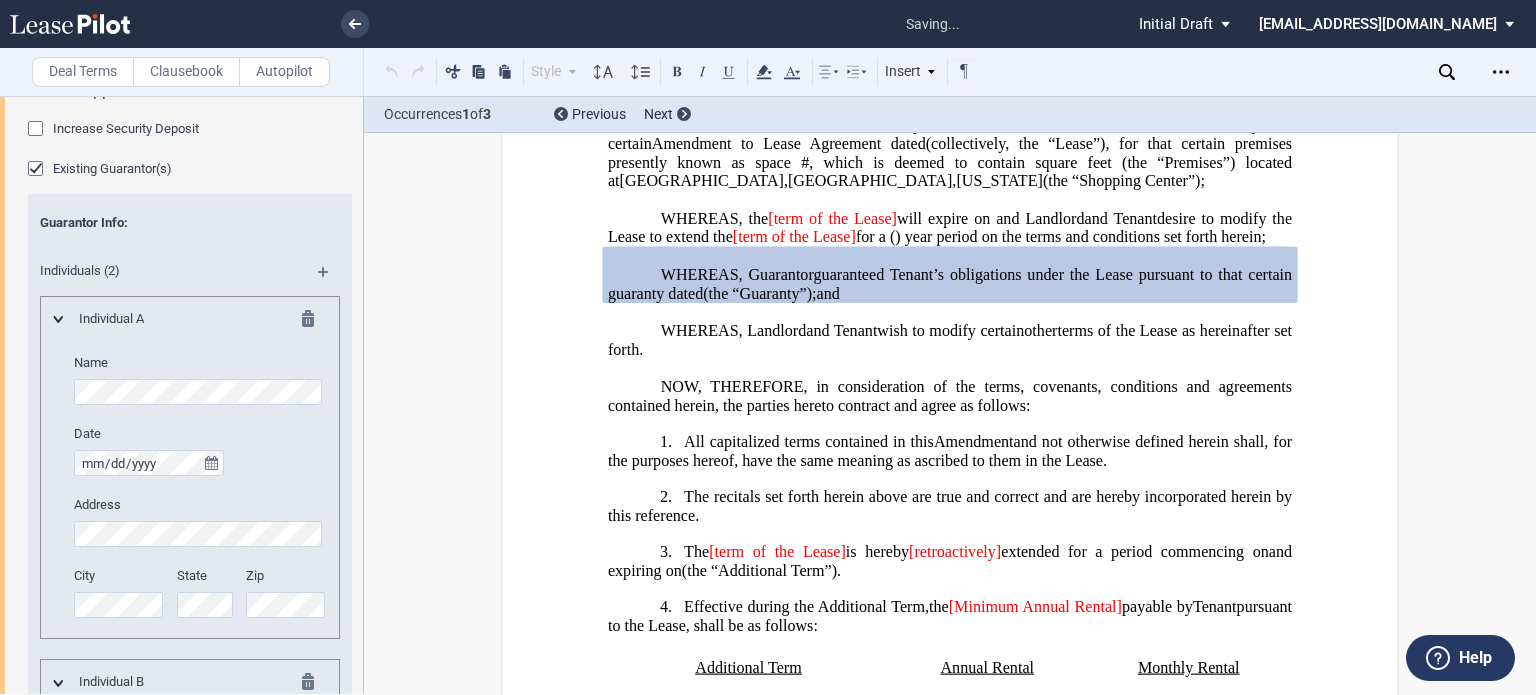 click at bounding box center [314, 322] 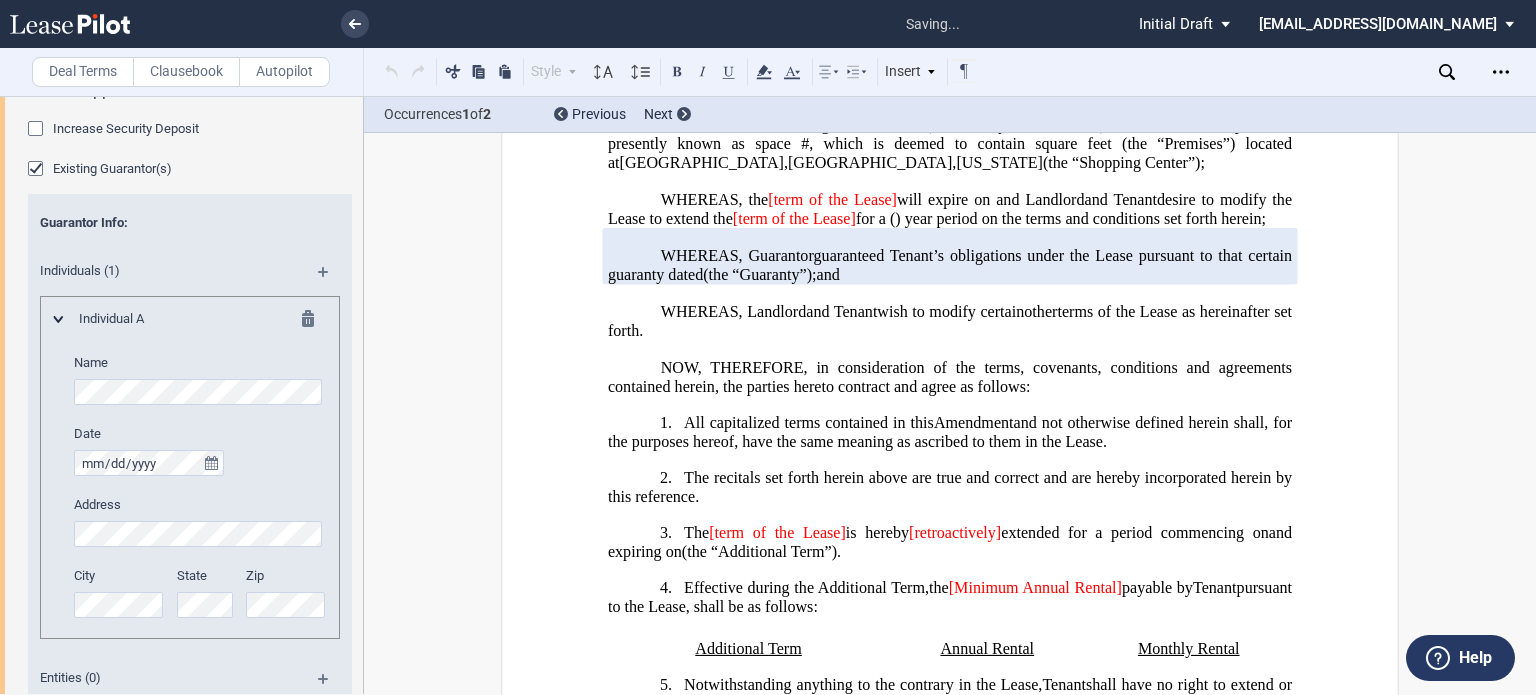 scroll, scrollTop: 321, scrollLeft: 0, axis: vertical 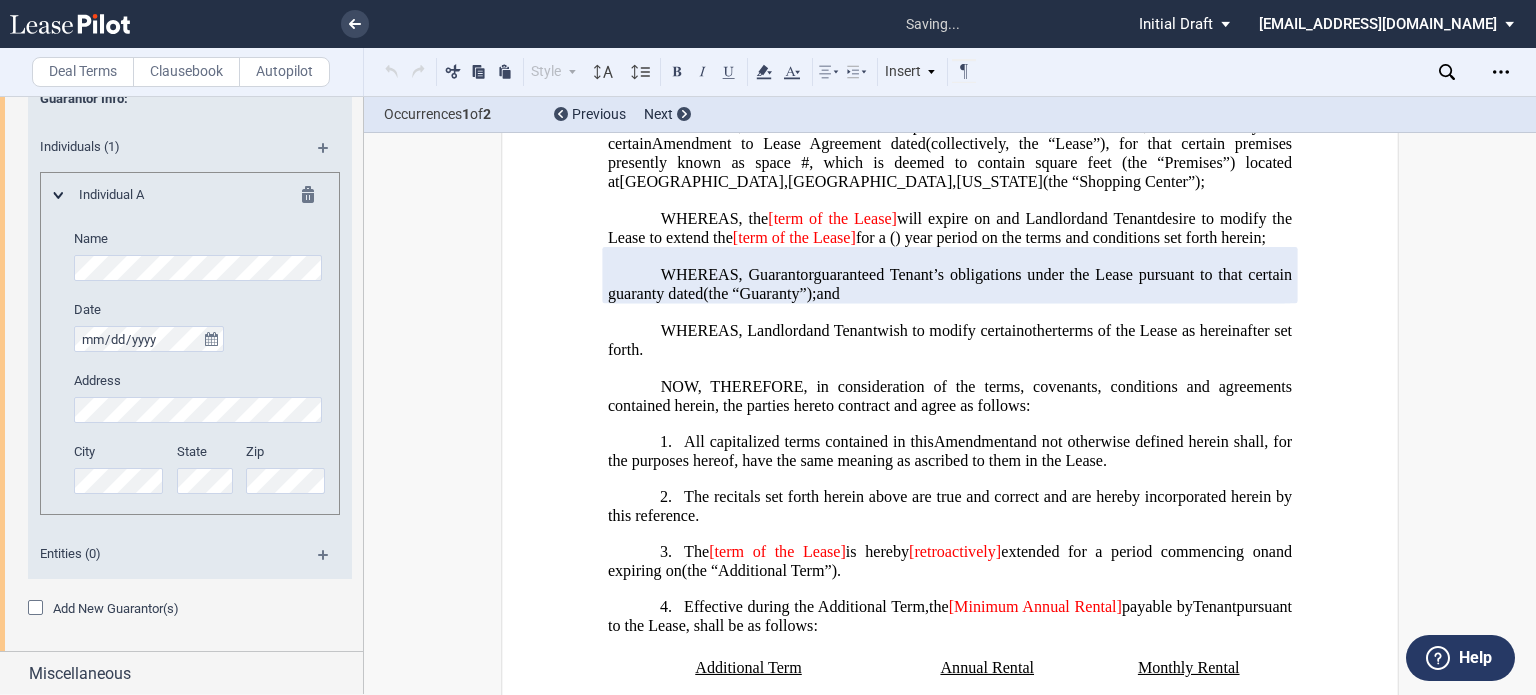 click at bounding box center [314, 198] 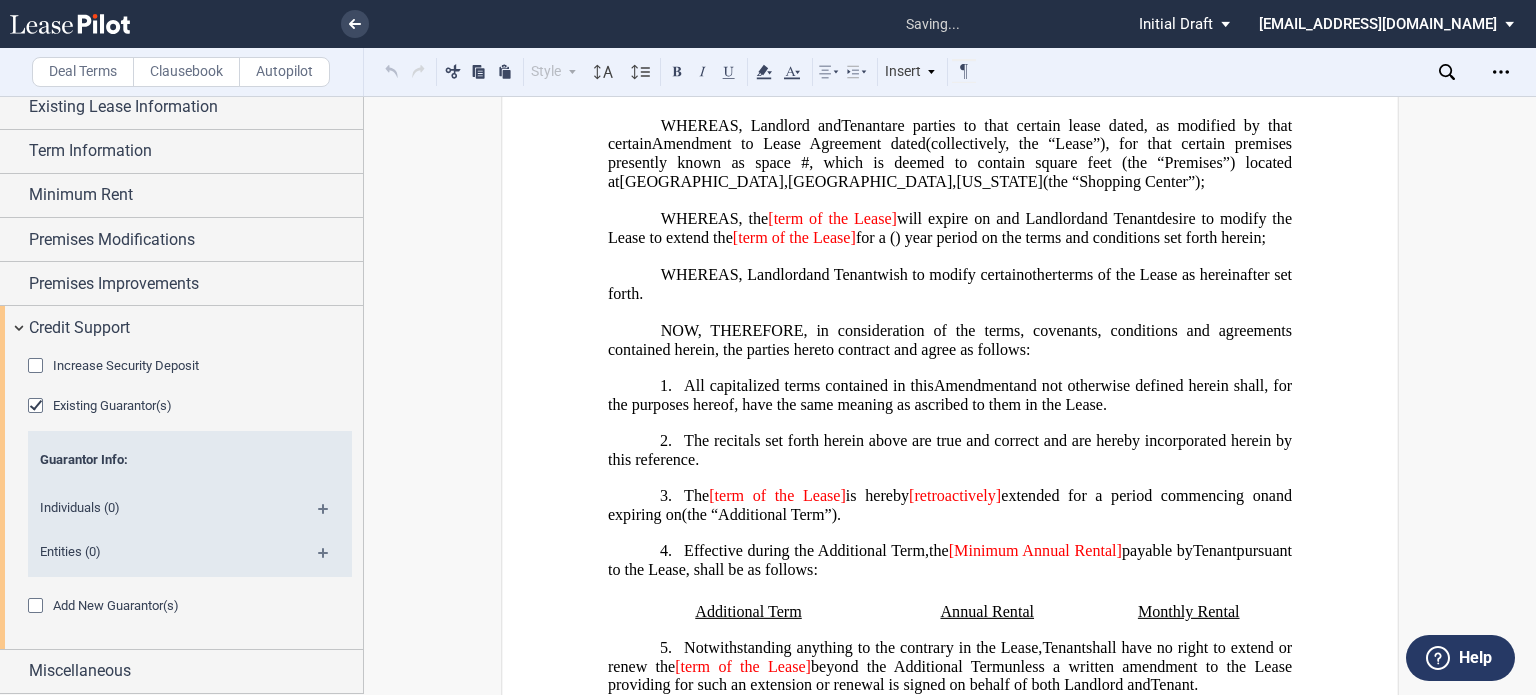 scroll, scrollTop: 303, scrollLeft: 0, axis: vertical 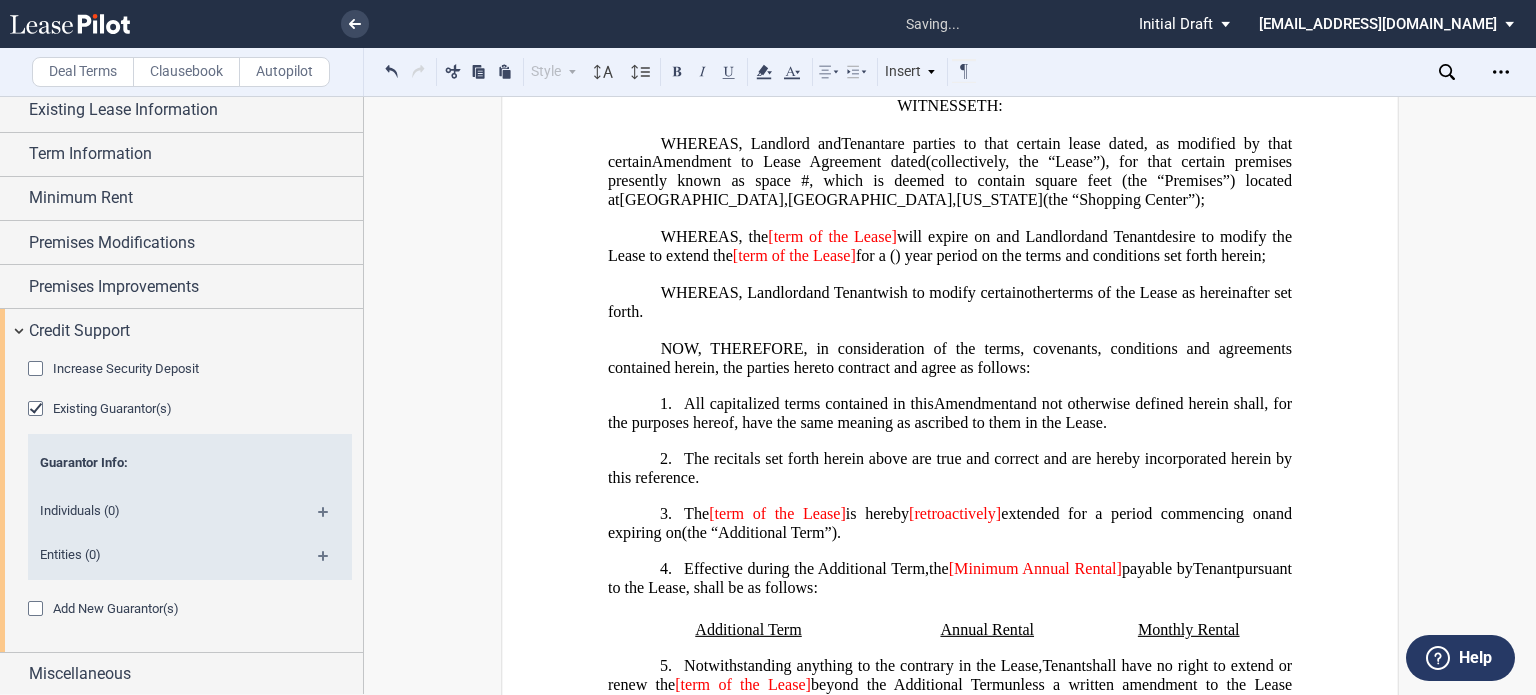 click on "Entities (0)" at bounding box center [190, 558] 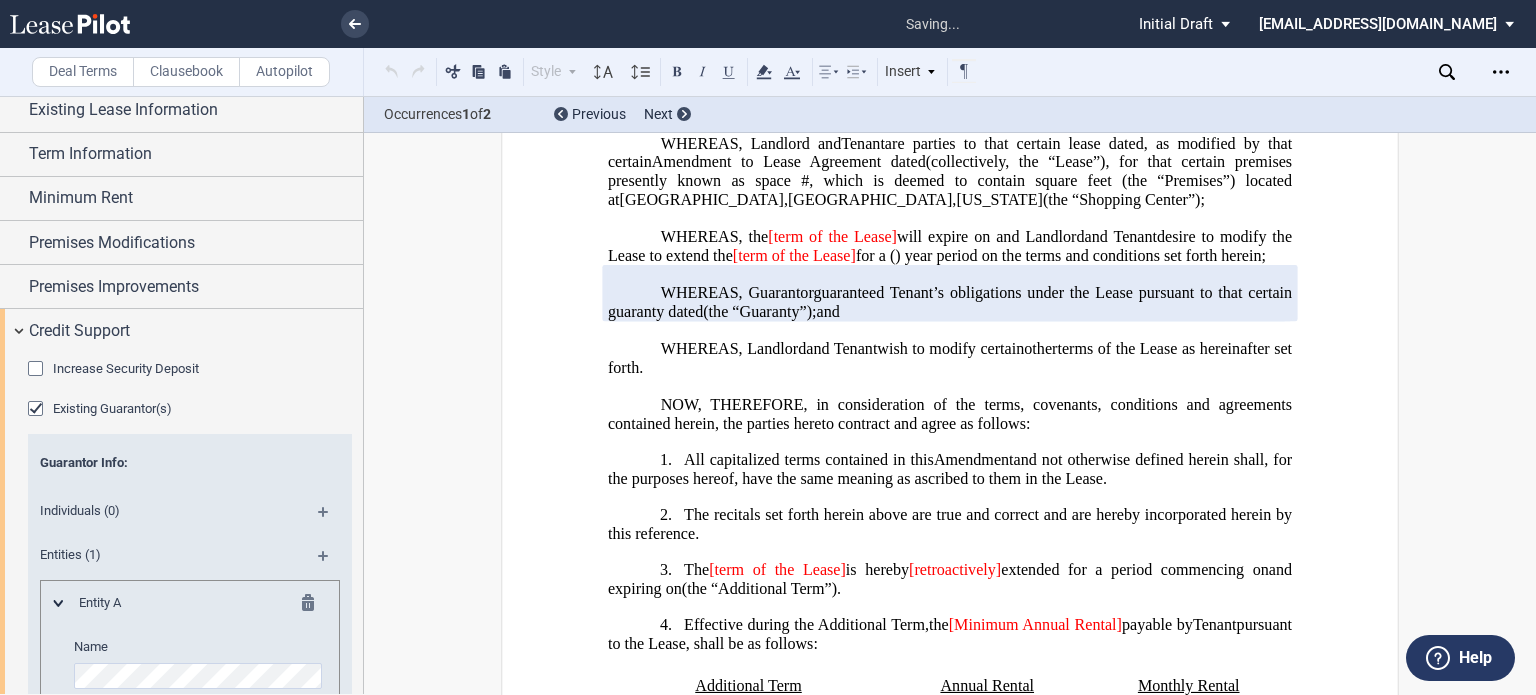 scroll, scrollTop: 321, scrollLeft: 0, axis: vertical 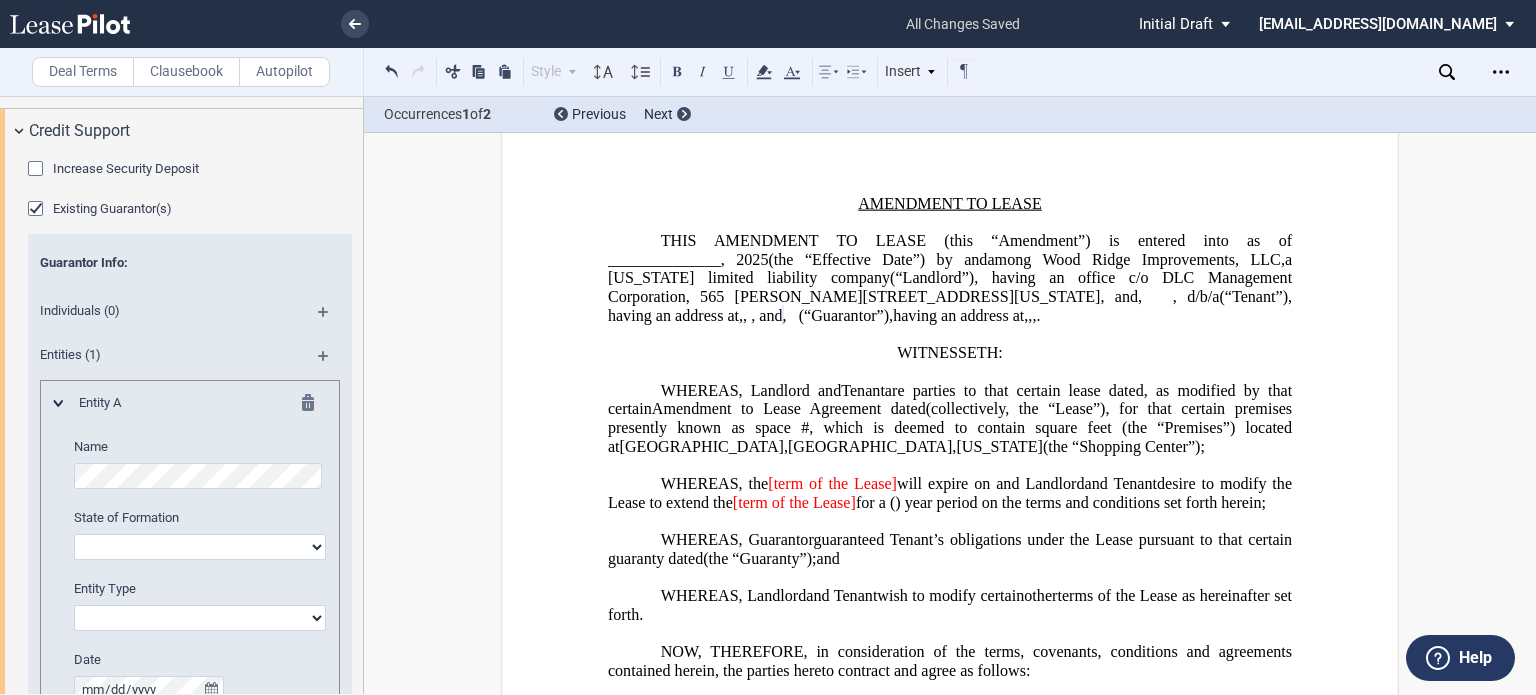 click on "[US_STATE]
[US_STATE]
[US_STATE]
[US_STATE]
[US_STATE]
[US_STATE]
[US_STATE]
[US_STATE]
[US_STATE]
[US_STATE]
[US_STATE]
[US_STATE]
[US_STATE]
[US_STATE]
[US_STATE]
[US_STATE]
[US_STATE]
[US_STATE]
[US_STATE]
[US_STATE]
[US_STATE]
[US_STATE]
[US_STATE]
[US_STATE]
[US_STATE]
[US_STATE]
[US_STATE]
[US_STATE]
[US_STATE]
[US_STATE]
[US_STATE]
[US_STATE]
[US_STATE]
[US_STATE]
[US_STATE]
[US_STATE]
[US_STATE]
[US_STATE]
[US_STATE]
[US_STATE]
[US_STATE]
[US_STATE]
[US_STATE]" at bounding box center (200, 547) 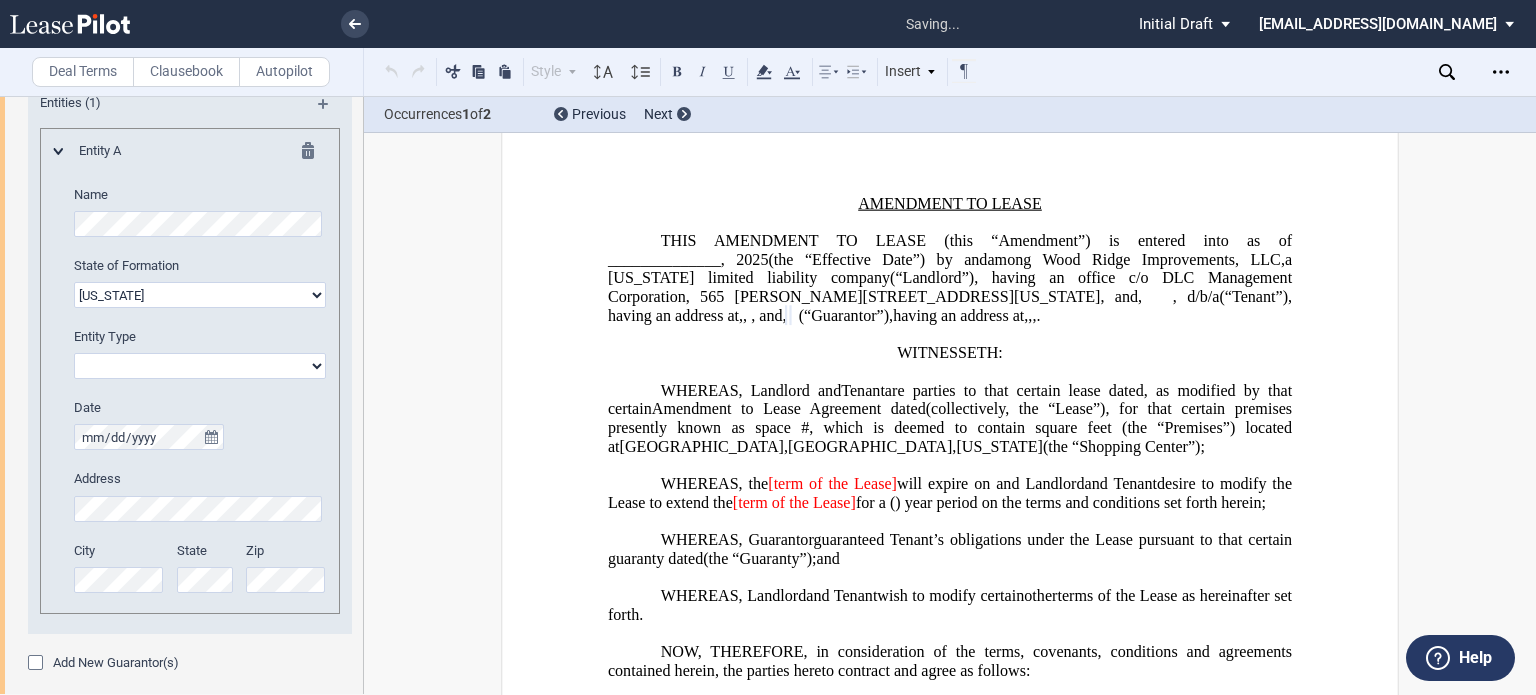 scroll, scrollTop: 660, scrollLeft: 0, axis: vertical 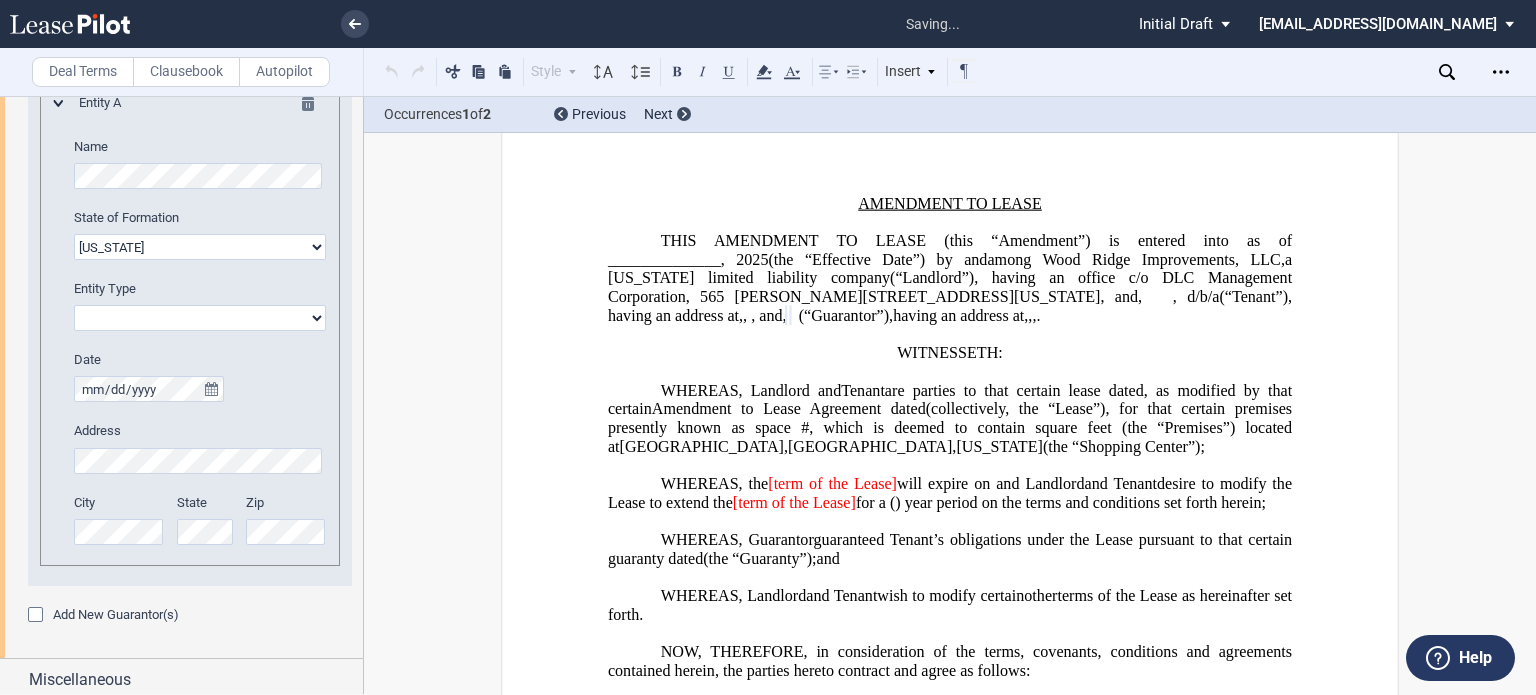 click on "Corporation
Limited Liability Company
General Partnership
Limited Partnership
Other" at bounding box center [200, 318] 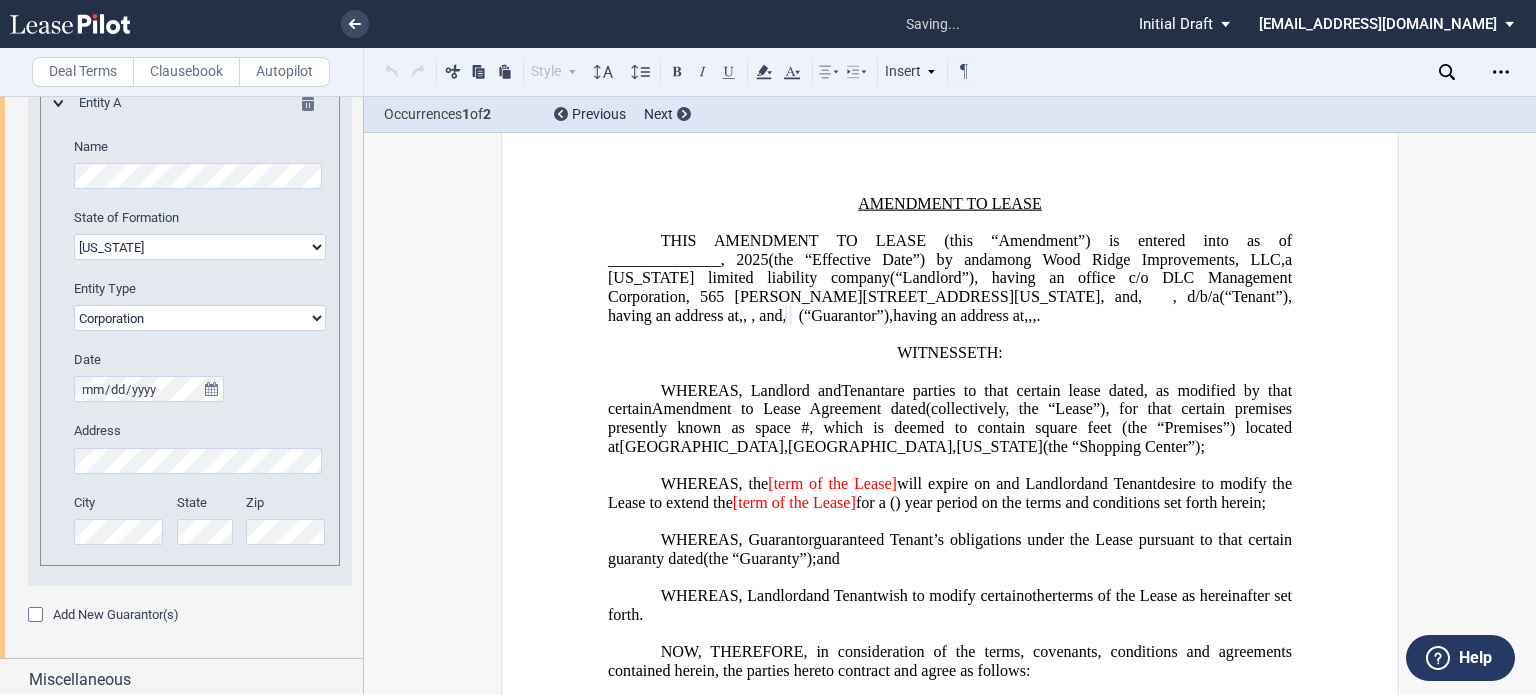click on "Corporation
Limited Liability Company
General Partnership
Limited Partnership
Other" at bounding box center [200, 318] 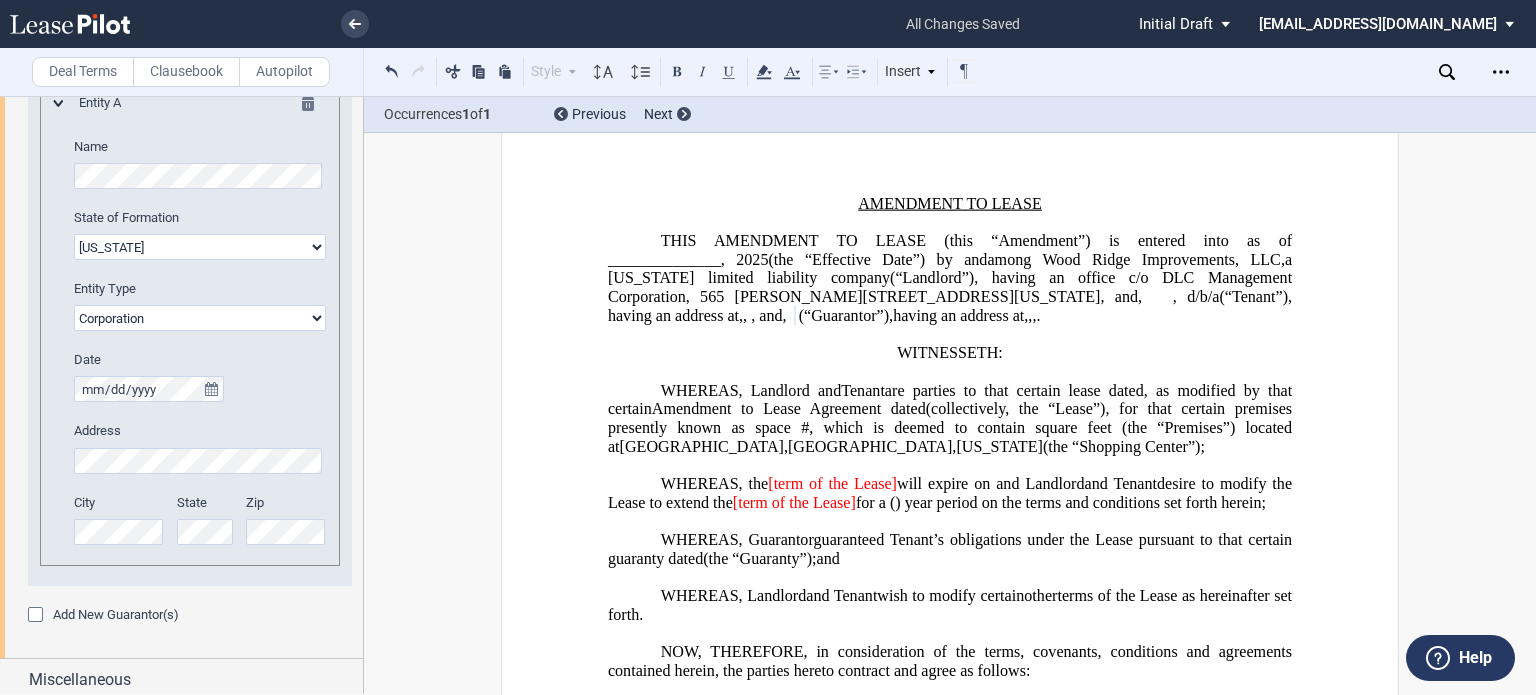 click on "[US_STATE]
[US_STATE]
[US_STATE]
[US_STATE]
[US_STATE]
[US_STATE]
[US_STATE]
[US_STATE]
[US_STATE]
[US_STATE]
[US_STATE]
[US_STATE]
[US_STATE]
[US_STATE]
[US_STATE]
[US_STATE]
[US_STATE]
[US_STATE]
[US_STATE]
[US_STATE]
[US_STATE]
[US_STATE]
[US_STATE]
[US_STATE]
[US_STATE]
[US_STATE]
[US_STATE]
[US_STATE]
[US_STATE]
[US_STATE]
[US_STATE]
[US_STATE]
[US_STATE]
[US_STATE]
[US_STATE]
[US_STATE]
[US_STATE]
[US_STATE]
[US_STATE]
[US_STATE]
[US_STATE]
[US_STATE]
[US_STATE]" at bounding box center [200, 247] 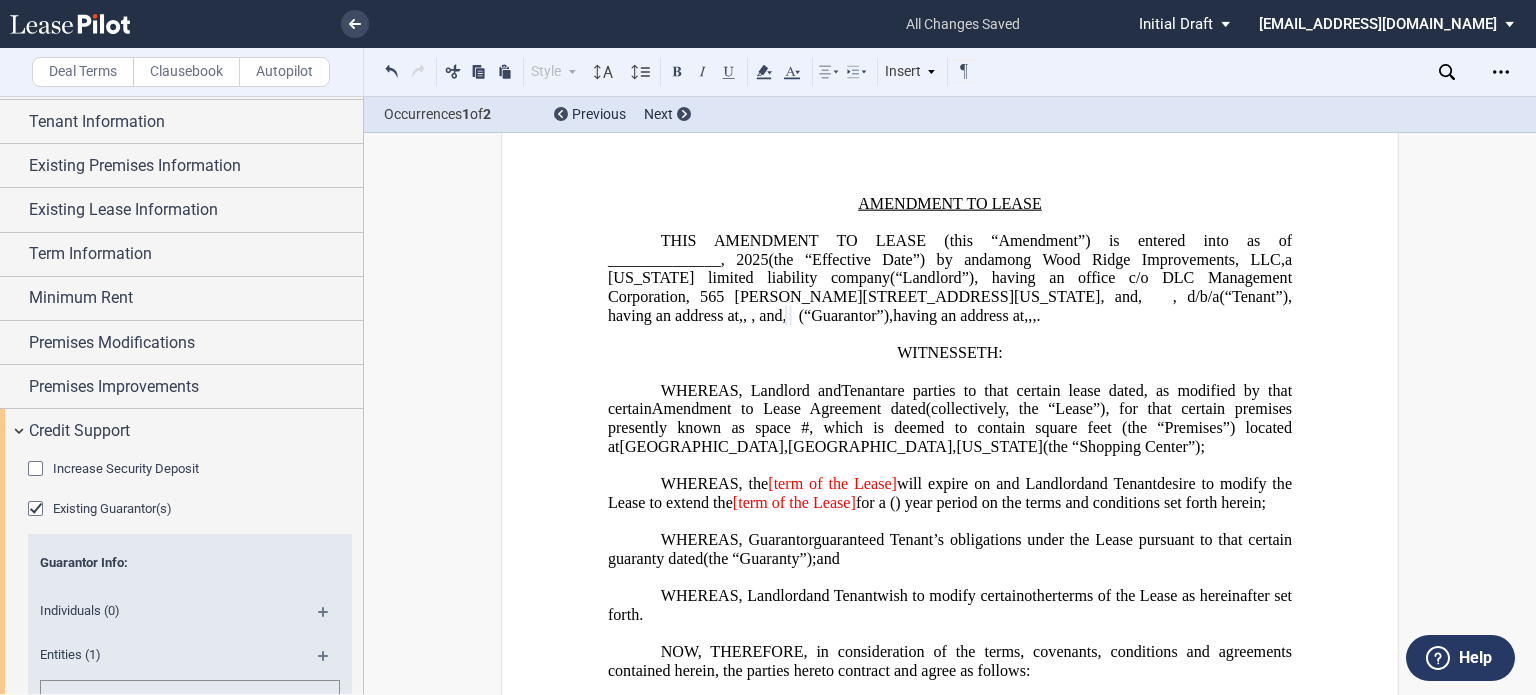 scroll, scrollTop: 0, scrollLeft: 0, axis: both 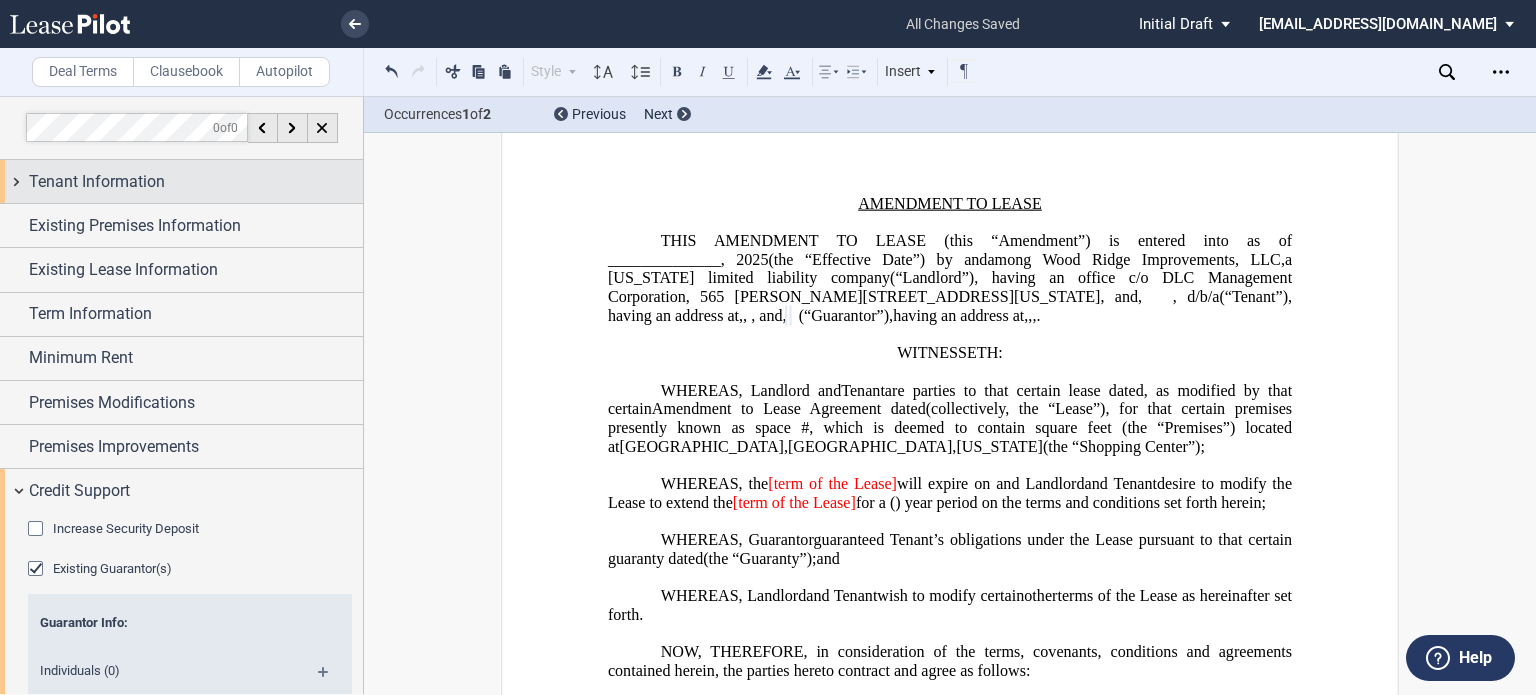 click on "Tenant Information" at bounding box center [181, 181] 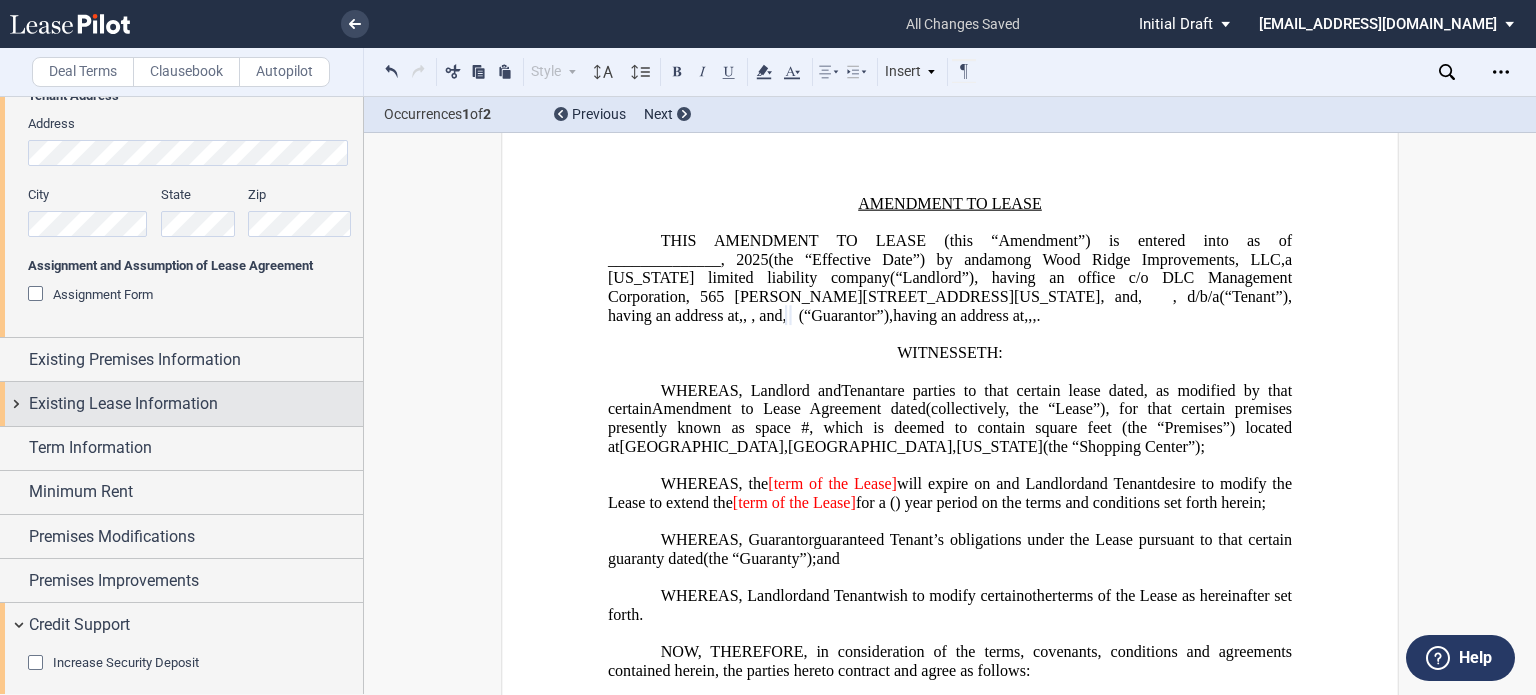 scroll, scrollTop: 400, scrollLeft: 0, axis: vertical 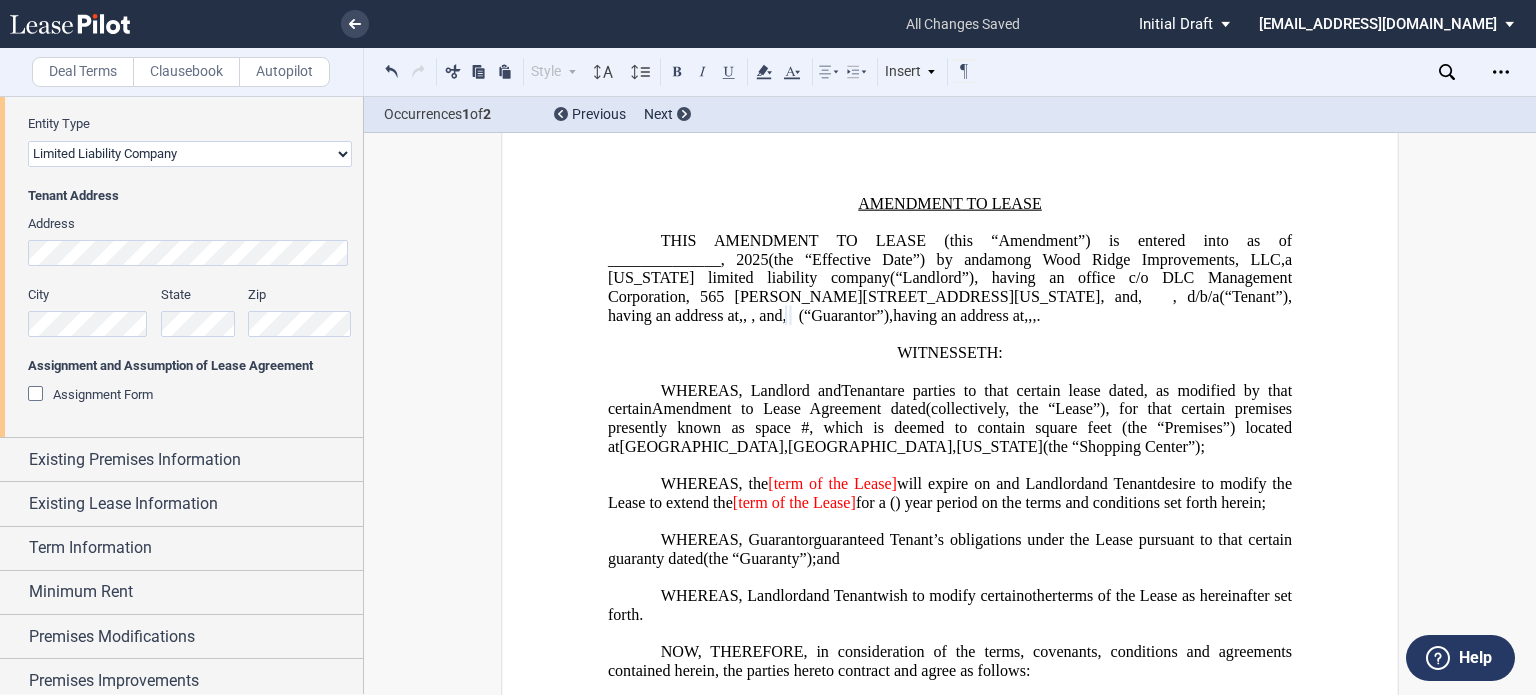 click on "Tenant Information
Tenant Trade Name
Tenant Name
Tenant Info
Entity
Individual
State of Formation
Entity Type
Corporation
Limited Liability Company
General Partnership
Limited Partnership
Other" at bounding box center [181, 120] 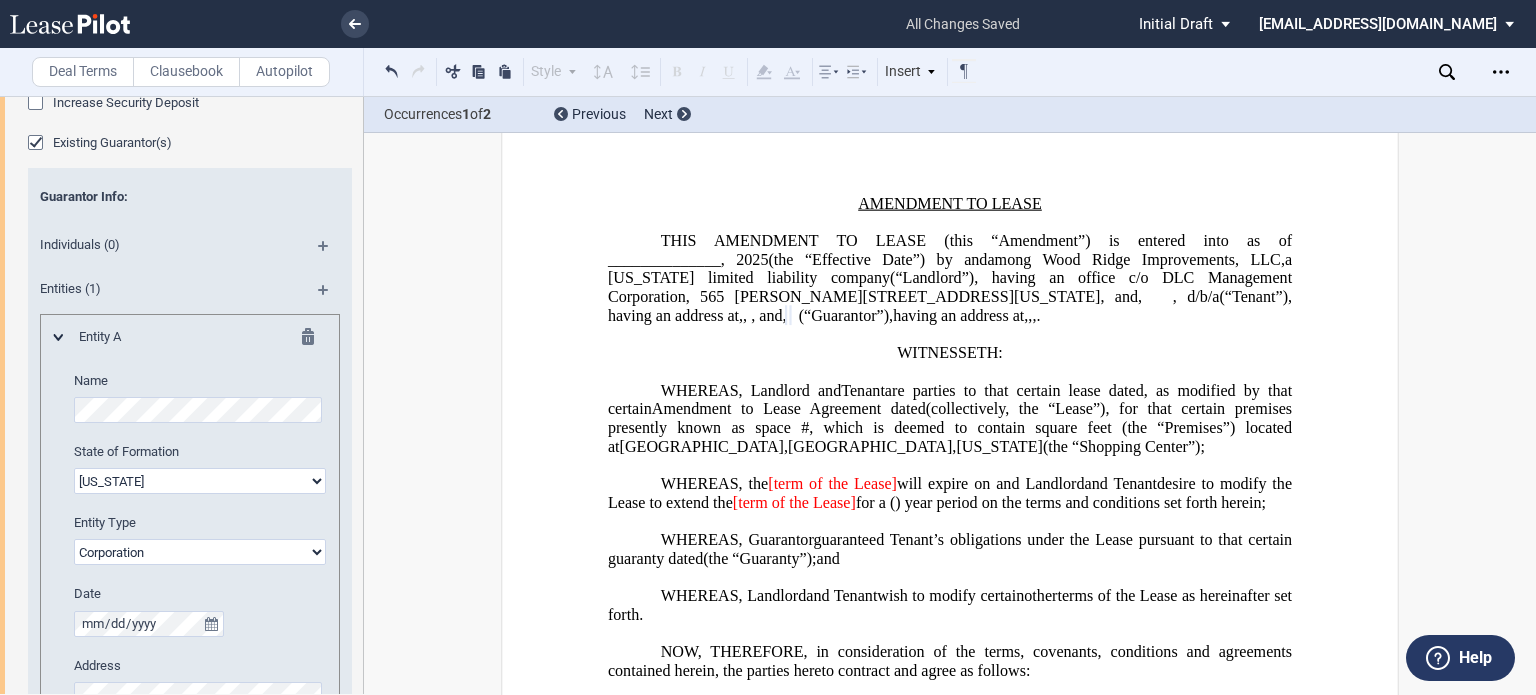 scroll, scrollTop: 1200, scrollLeft: 0, axis: vertical 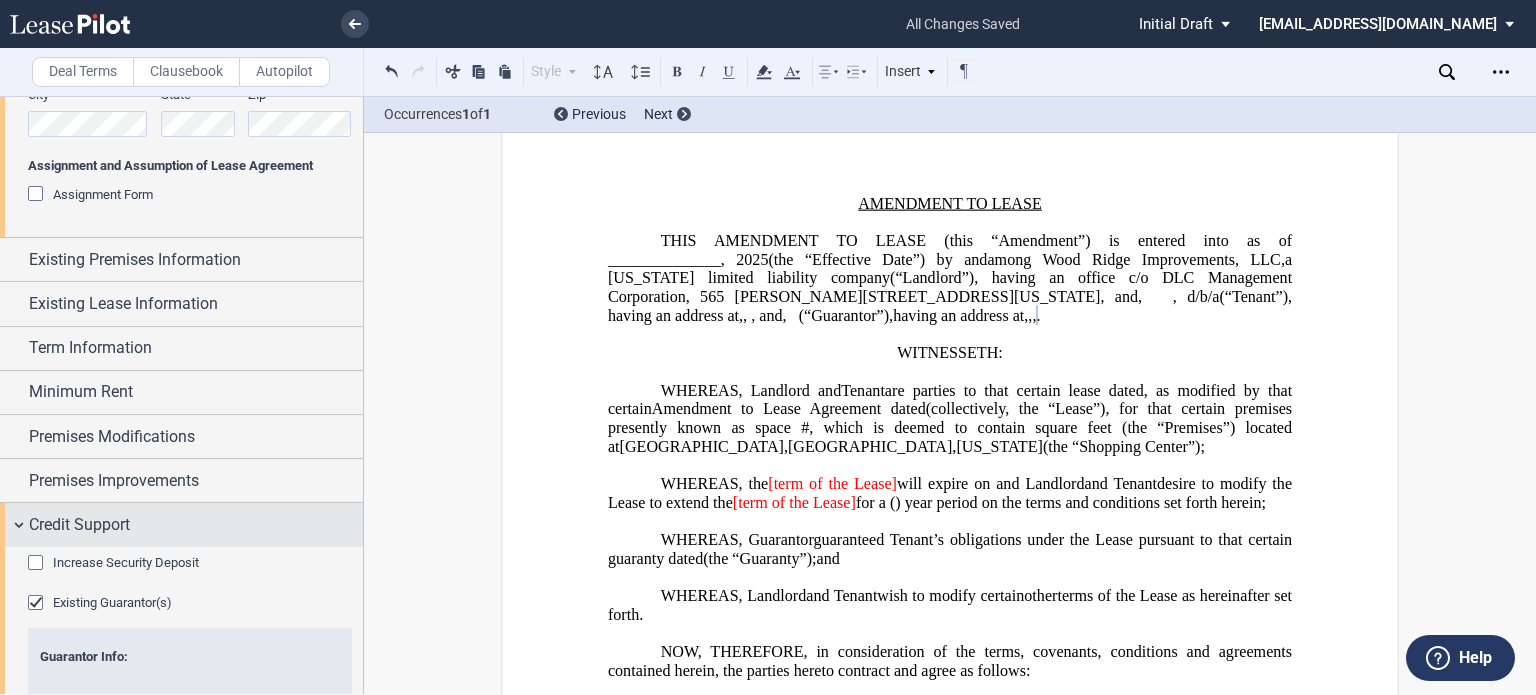 click on "Credit Support" at bounding box center [181, 524] 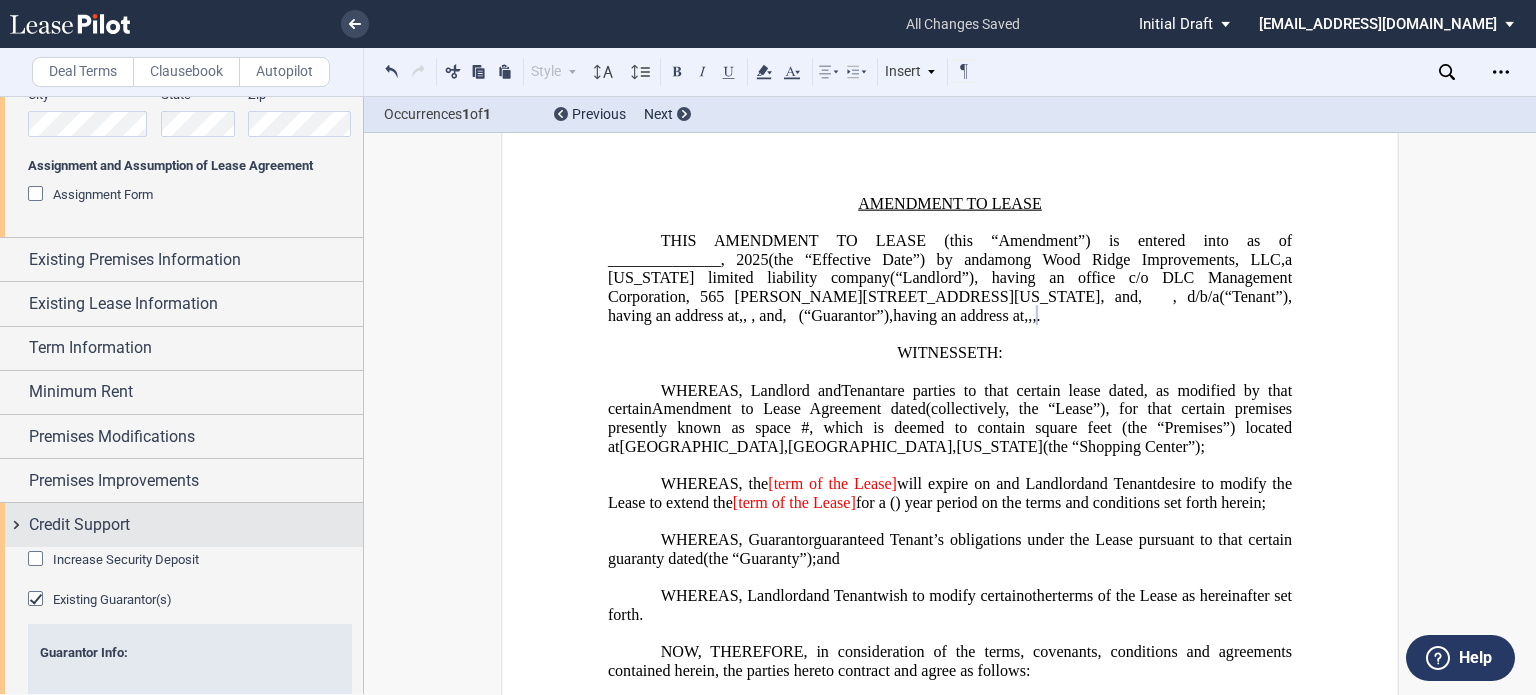 scroll, scrollTop: 496, scrollLeft: 0, axis: vertical 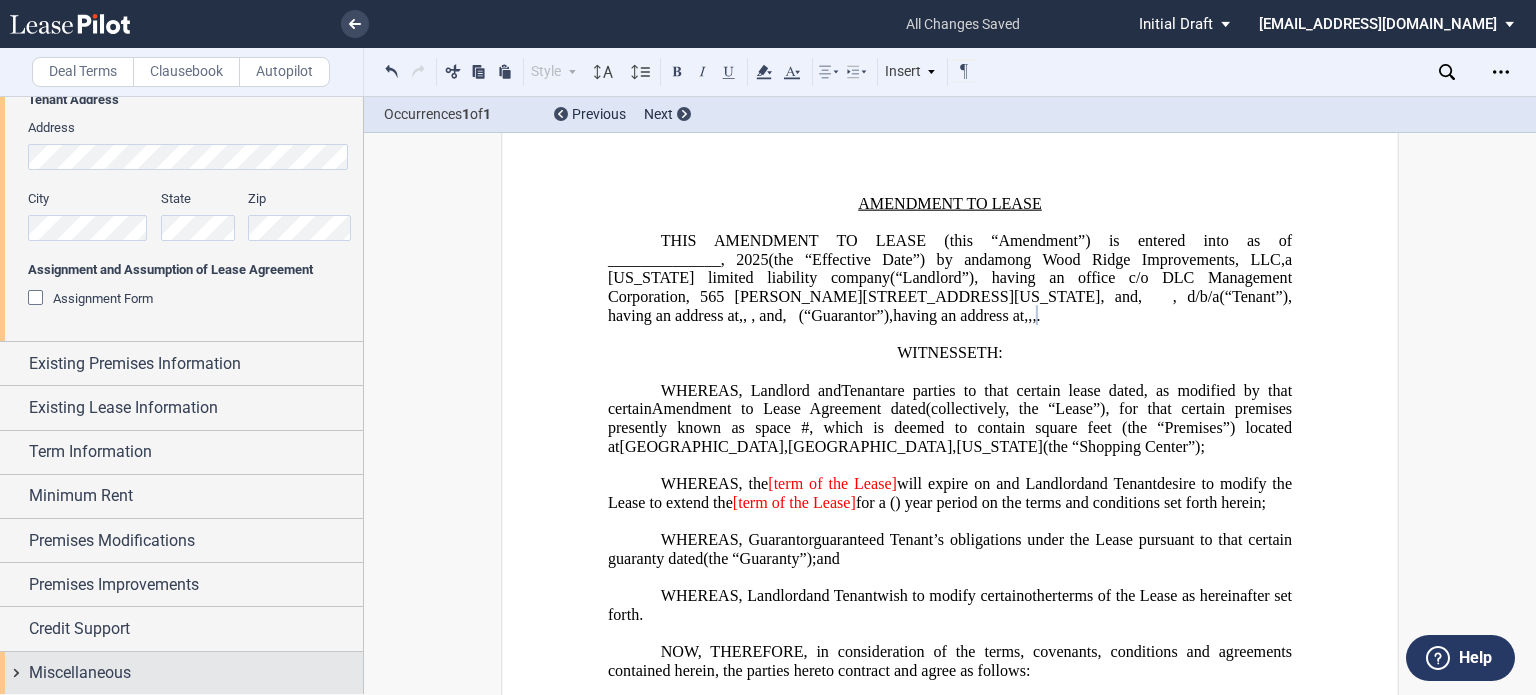click on "Miscellaneous" at bounding box center [181, 673] 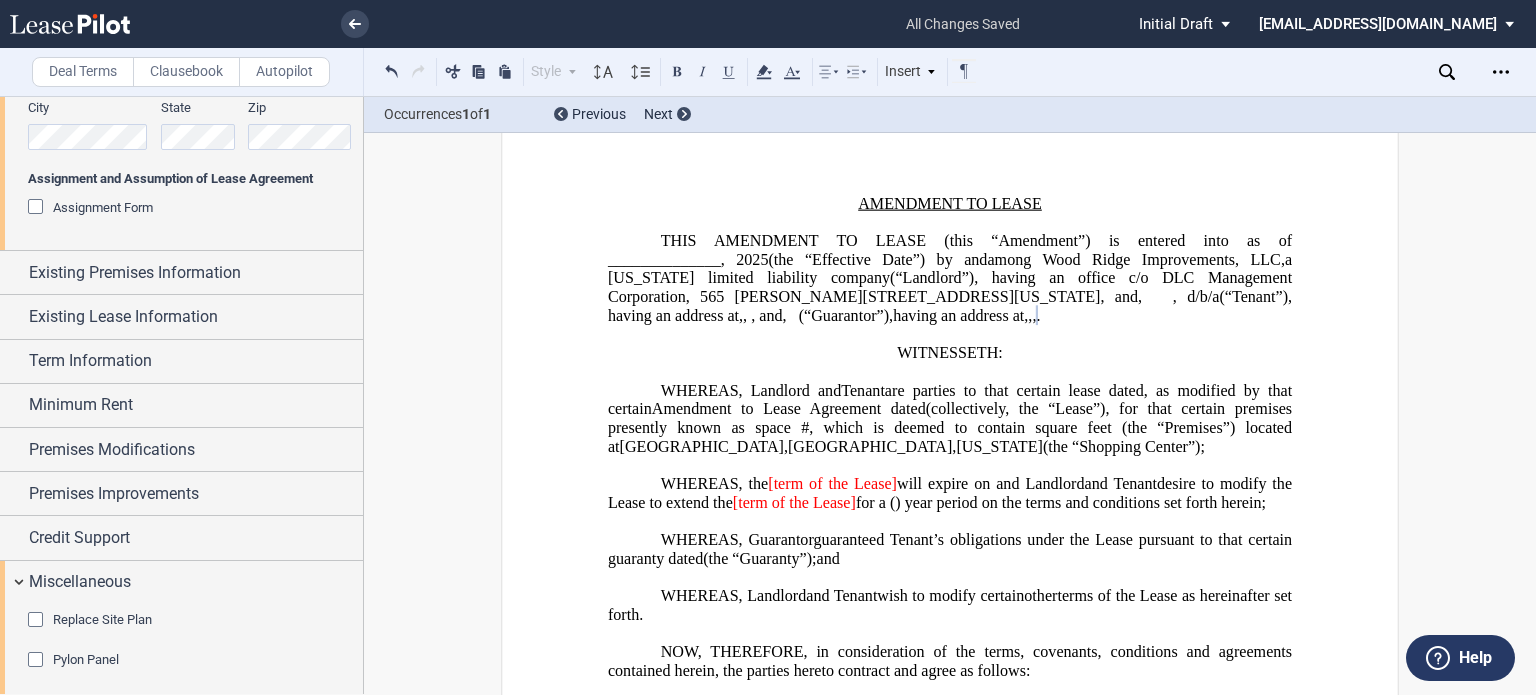 scroll, scrollTop: 595, scrollLeft: 0, axis: vertical 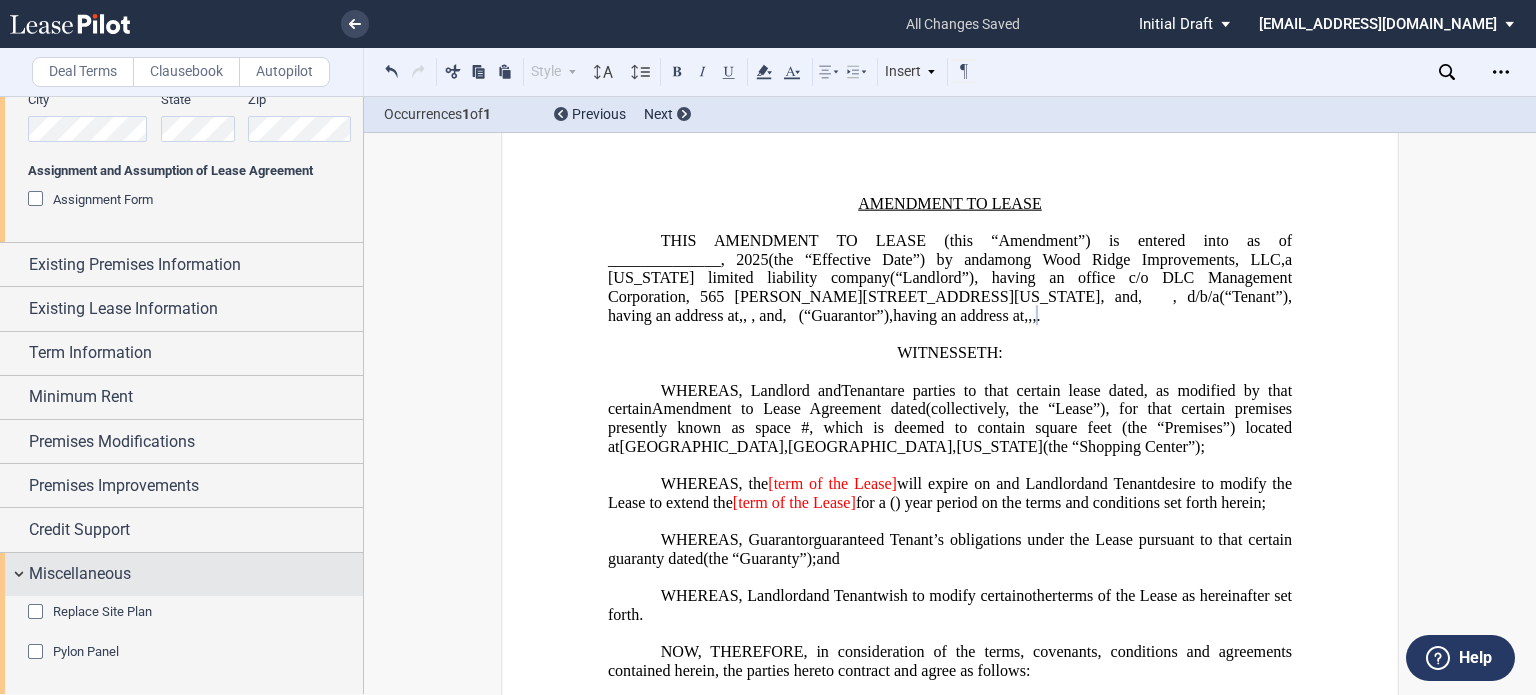 click on "Miscellaneous" at bounding box center [181, 574] 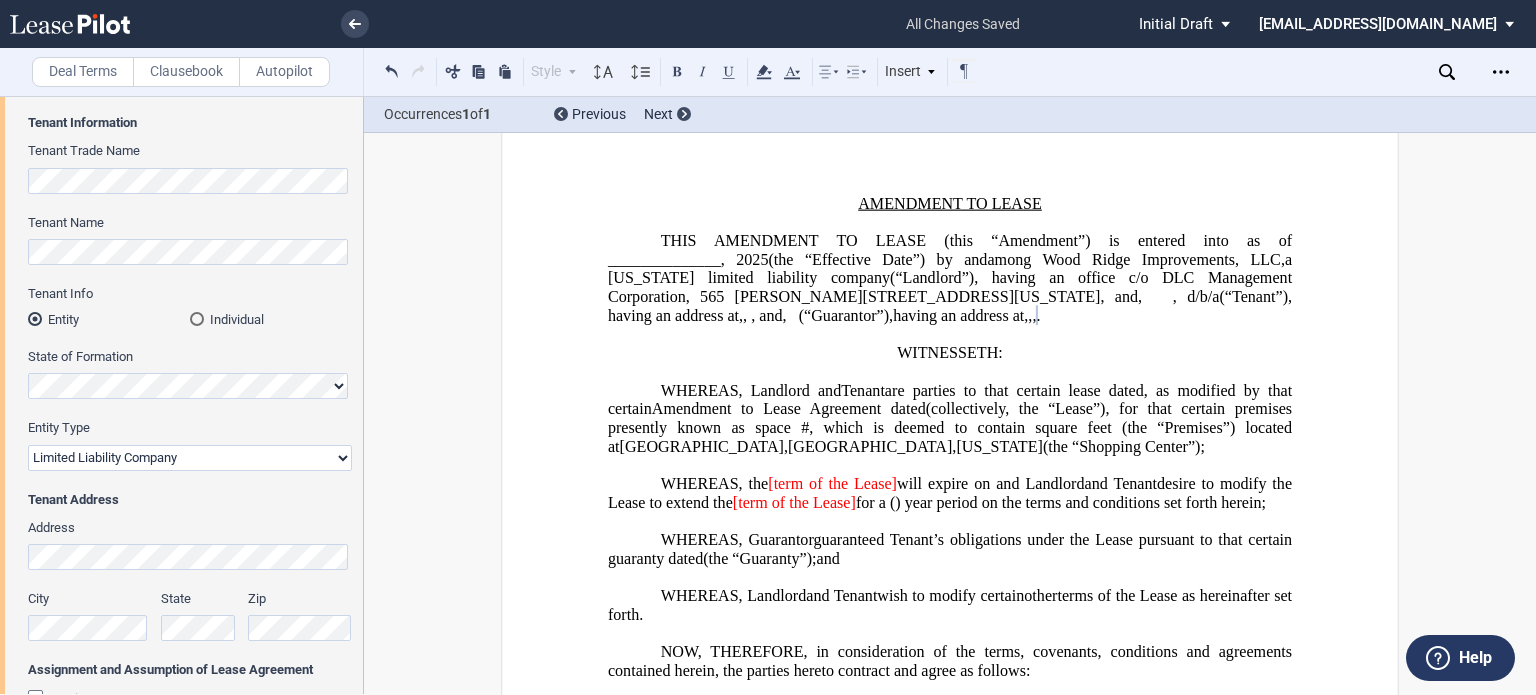 scroll, scrollTop: 0, scrollLeft: 0, axis: both 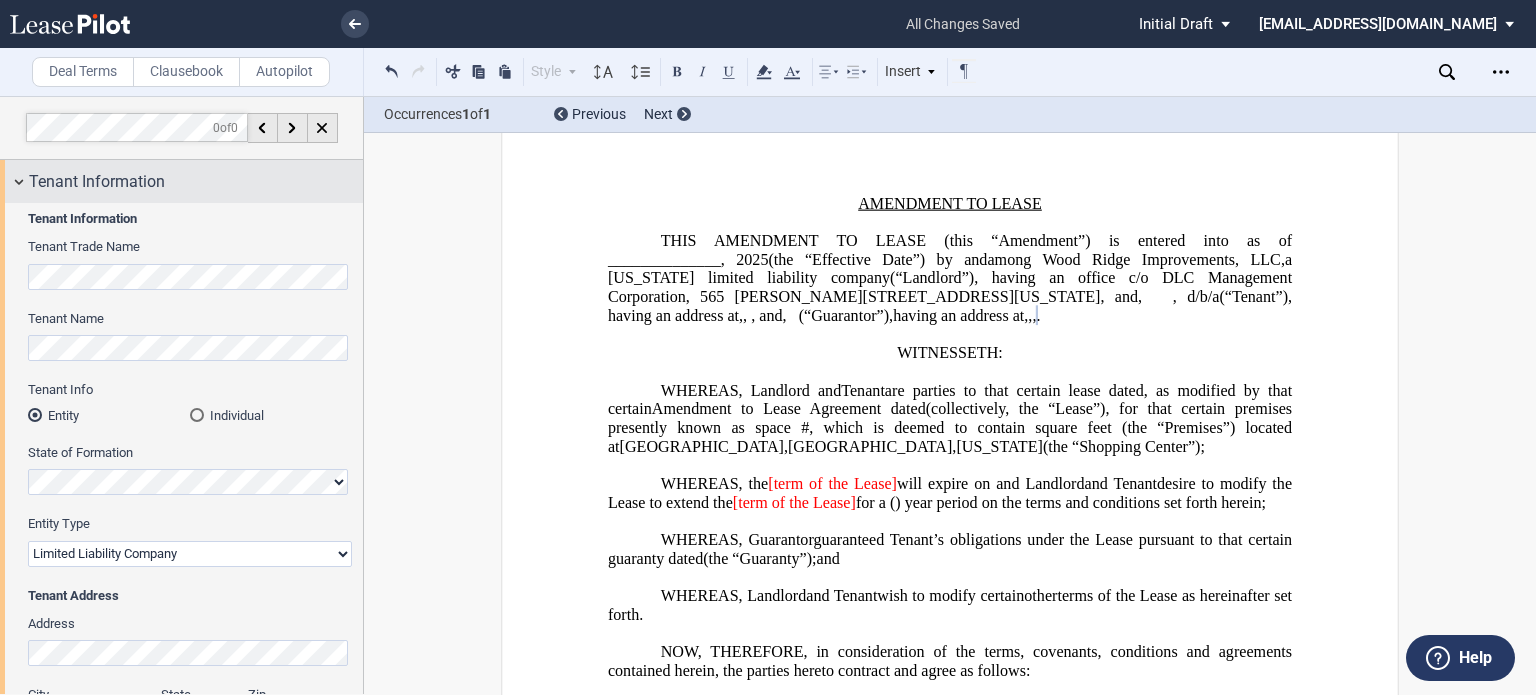 click on "Tenant Information" at bounding box center (181, 181) 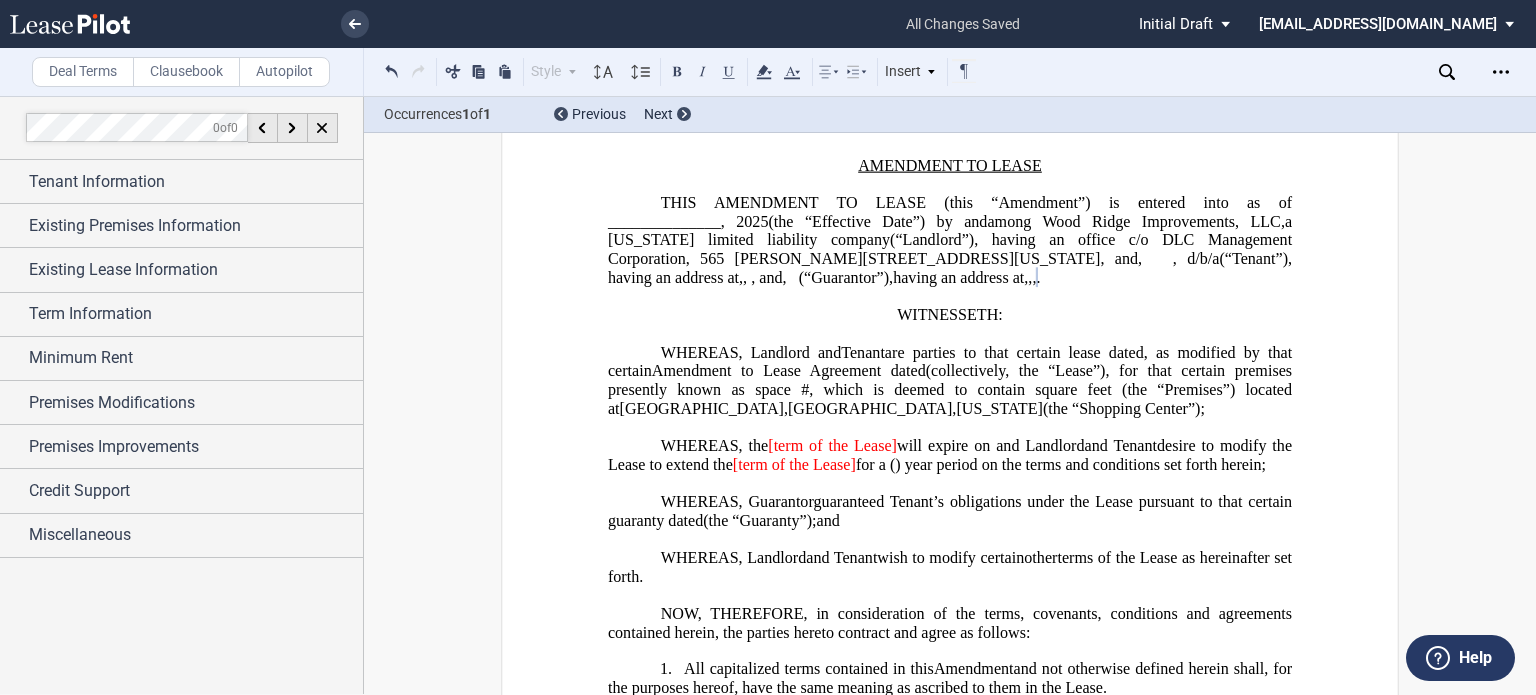 scroll, scrollTop: 0, scrollLeft: 0, axis: both 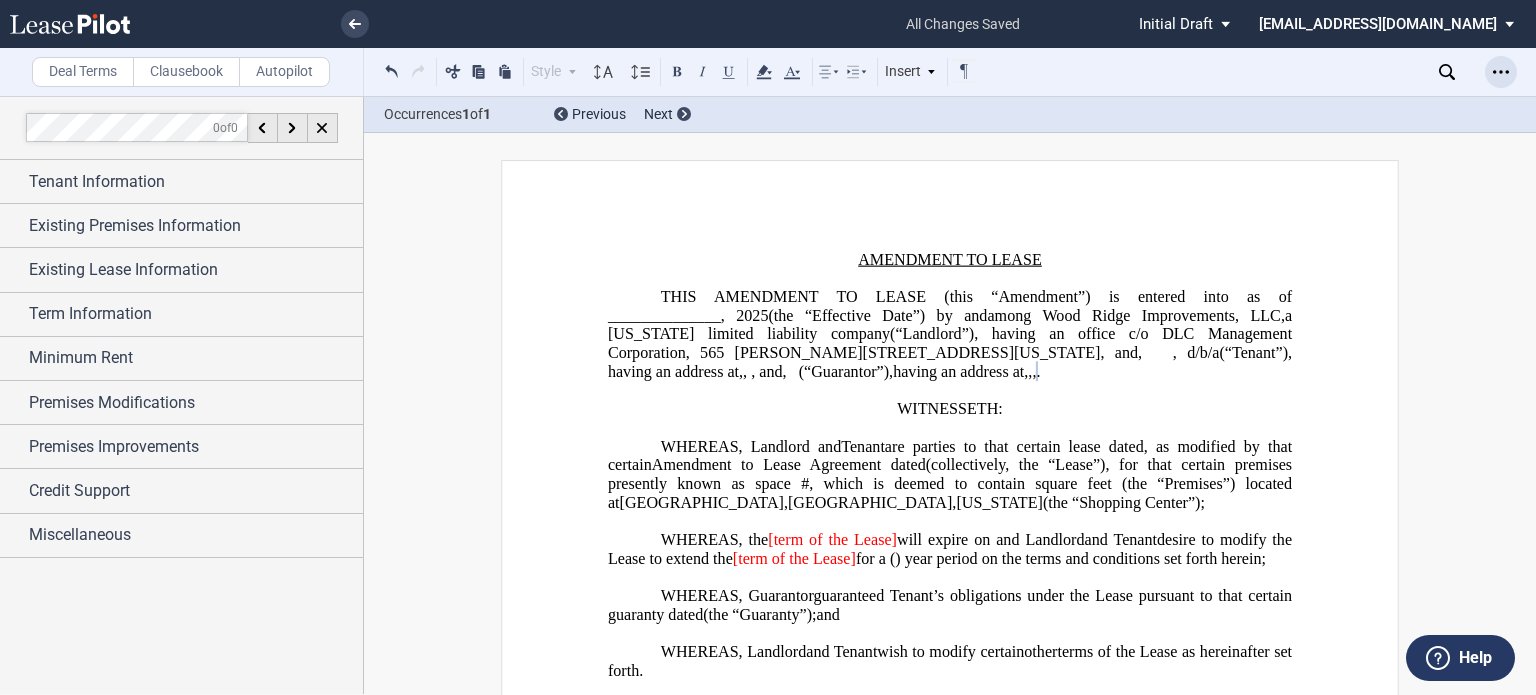 click at bounding box center (1501, 72) 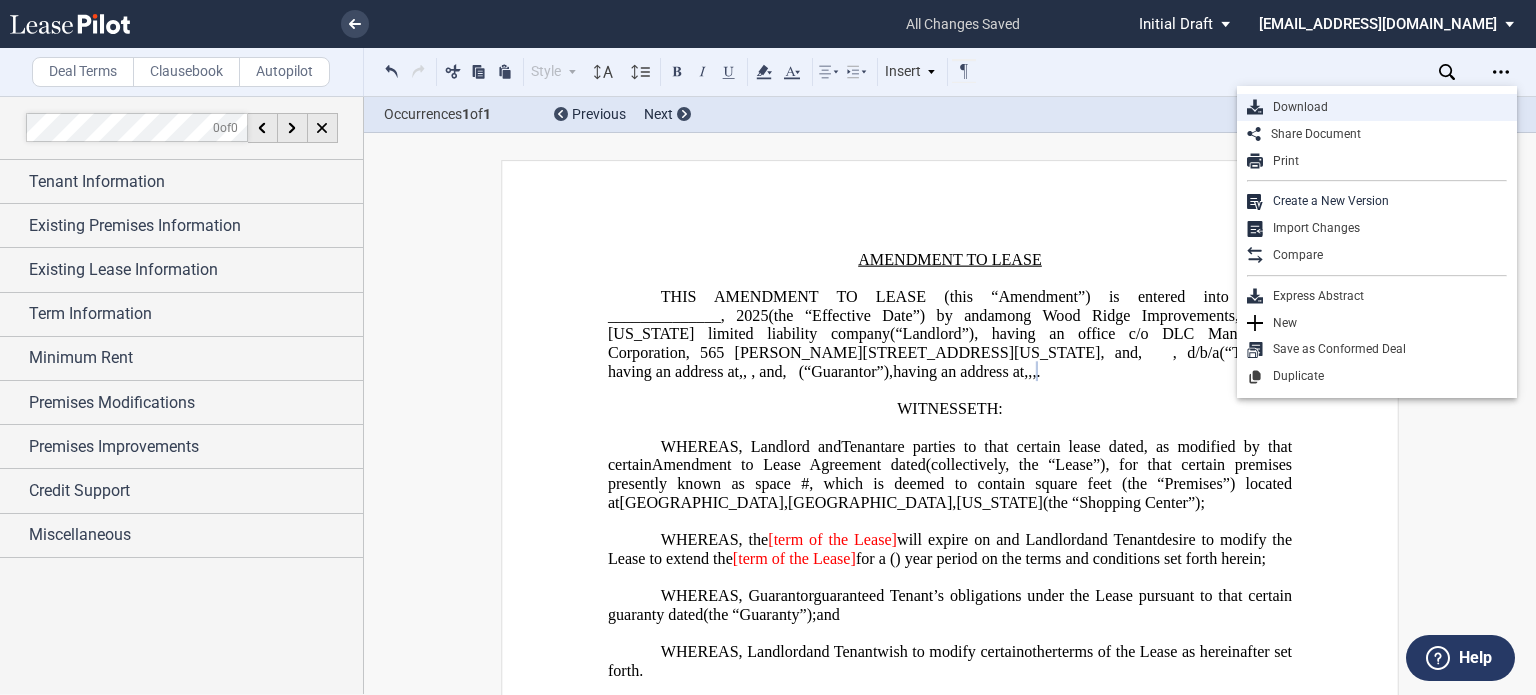 click on "Download" at bounding box center [1385, 107] 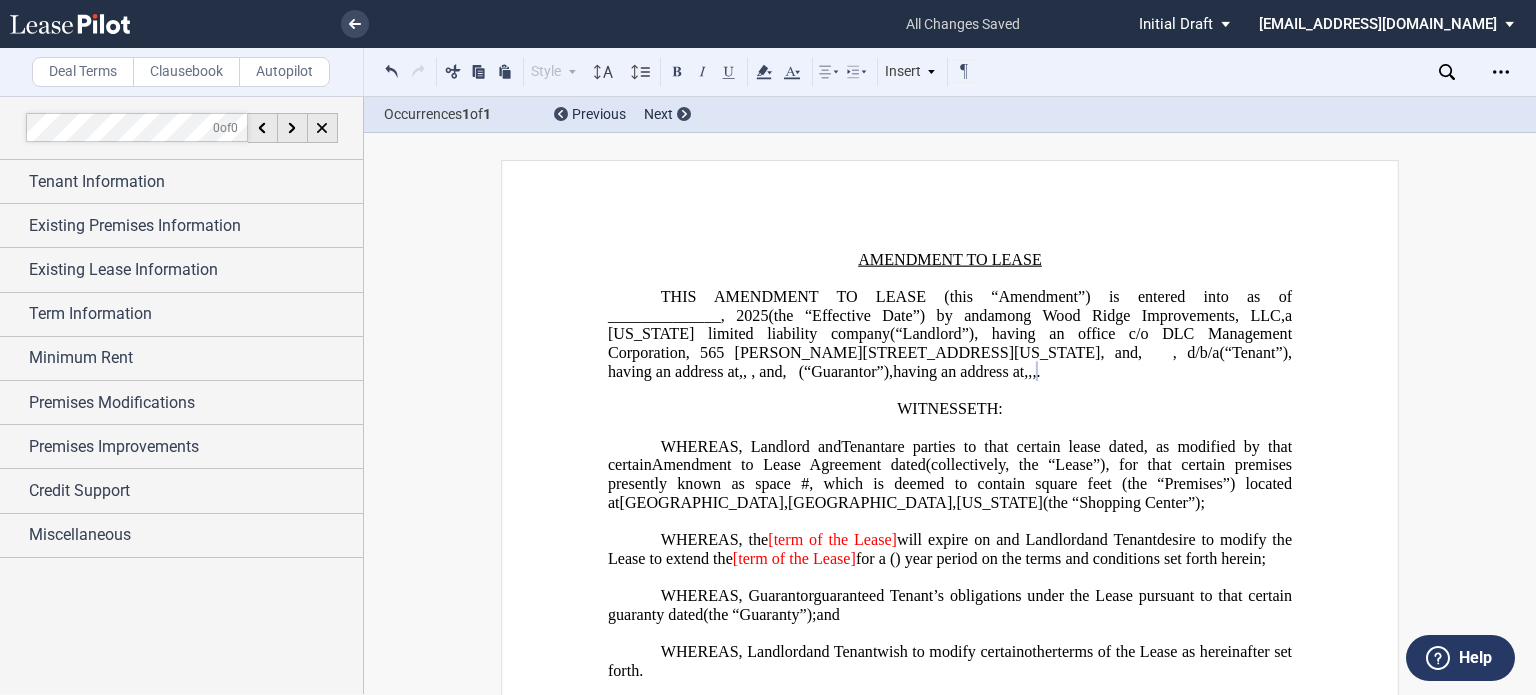 click on "[EMAIL_ADDRESS][DOMAIN_NAME]
Change Password
2-Factor Authentication
Sign Out" at bounding box center (1394, 22) 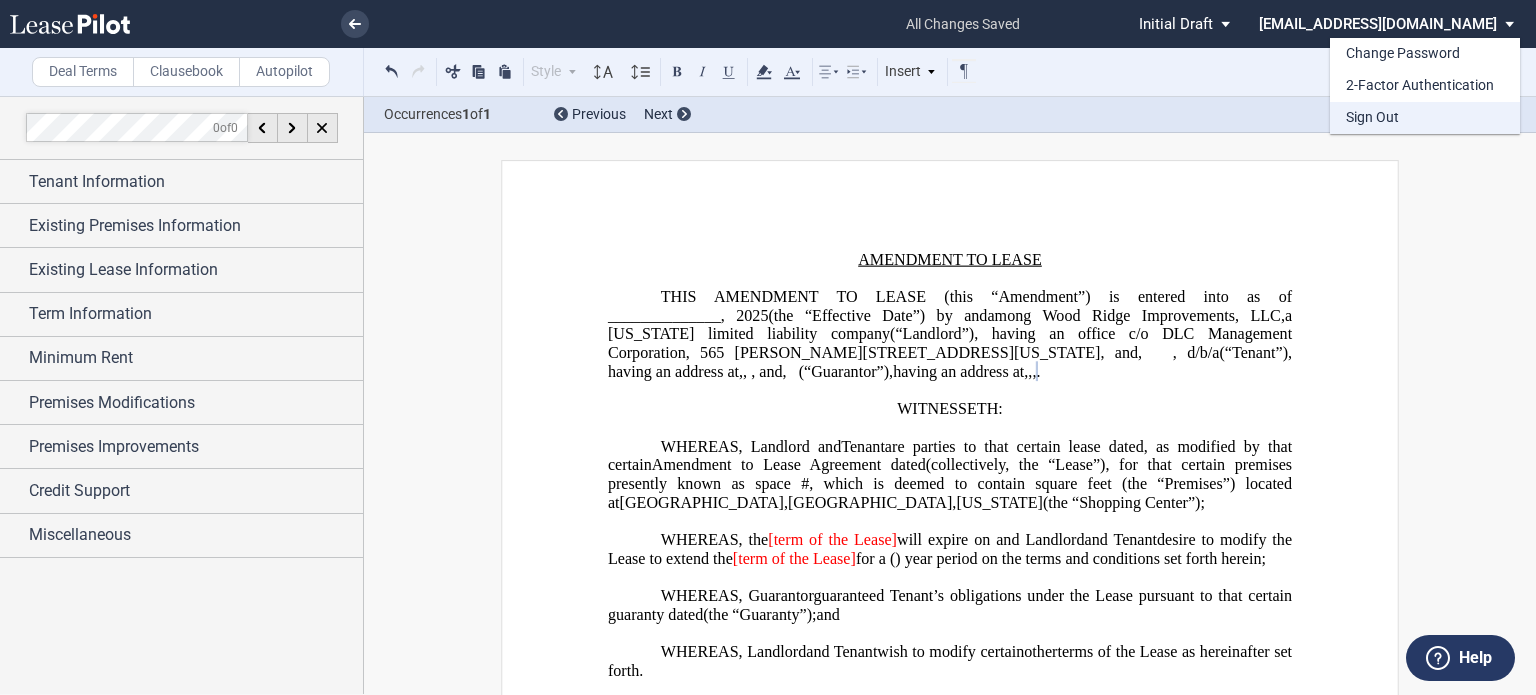 click on "Sign Out" at bounding box center [1425, 118] 